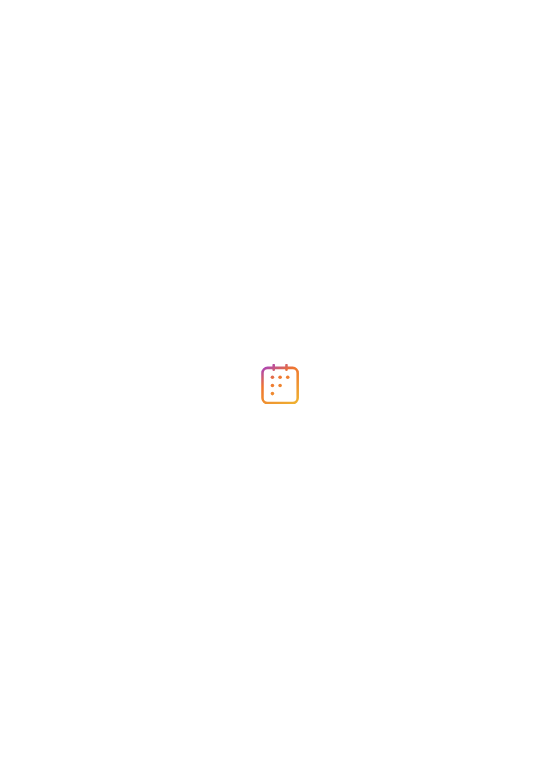 scroll, scrollTop: 0, scrollLeft: 0, axis: both 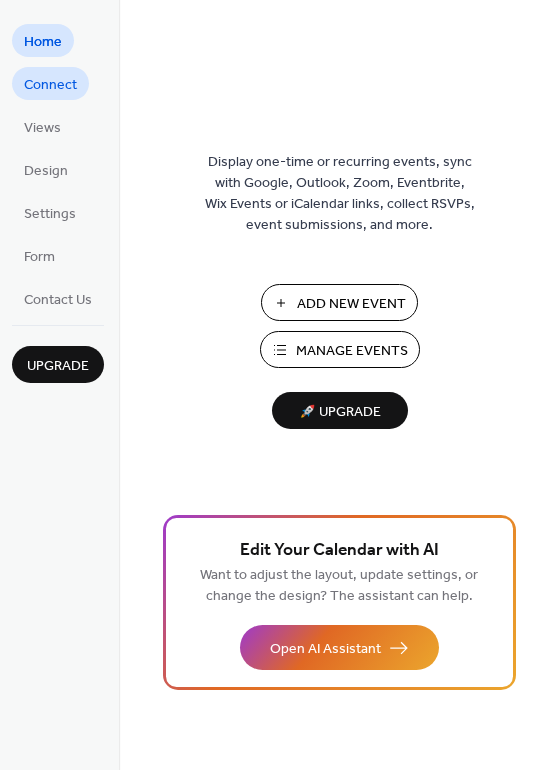 click on "Connect" at bounding box center [50, 85] 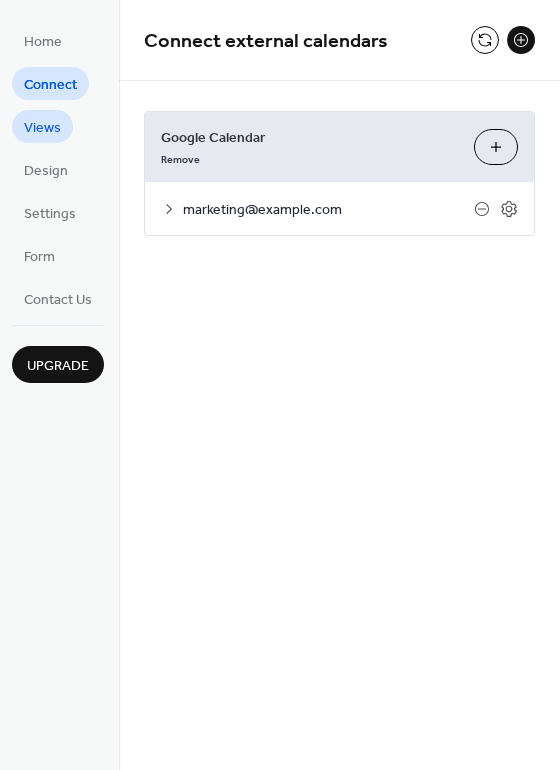 click on "Views" at bounding box center (42, 126) 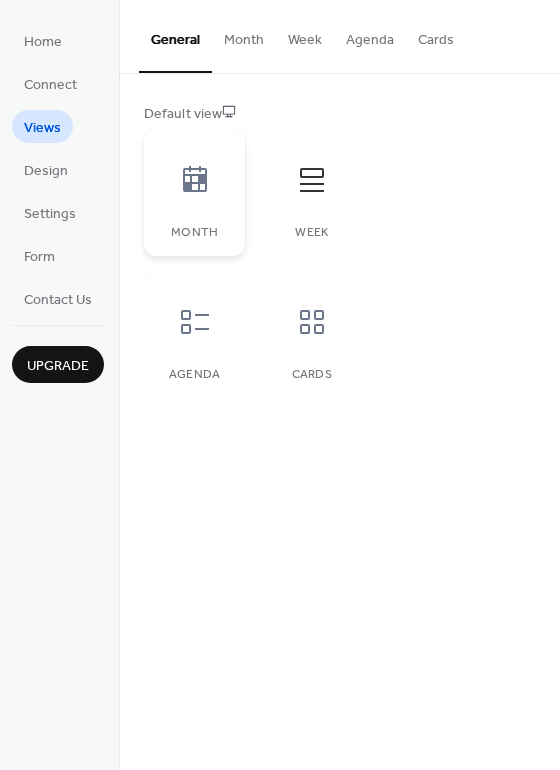 click at bounding box center (195, 180) 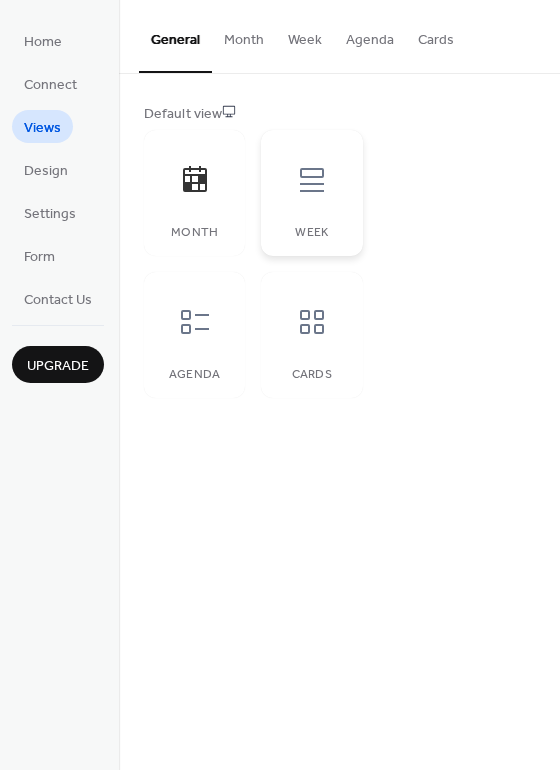 click at bounding box center (312, 180) 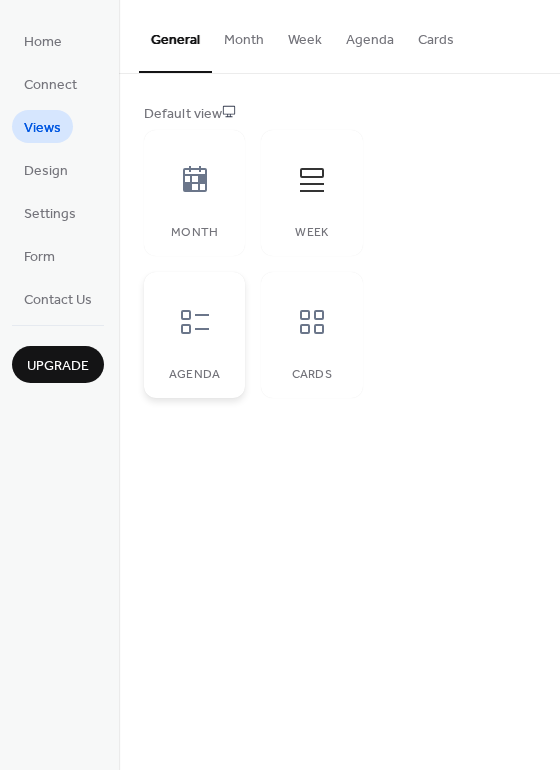 click 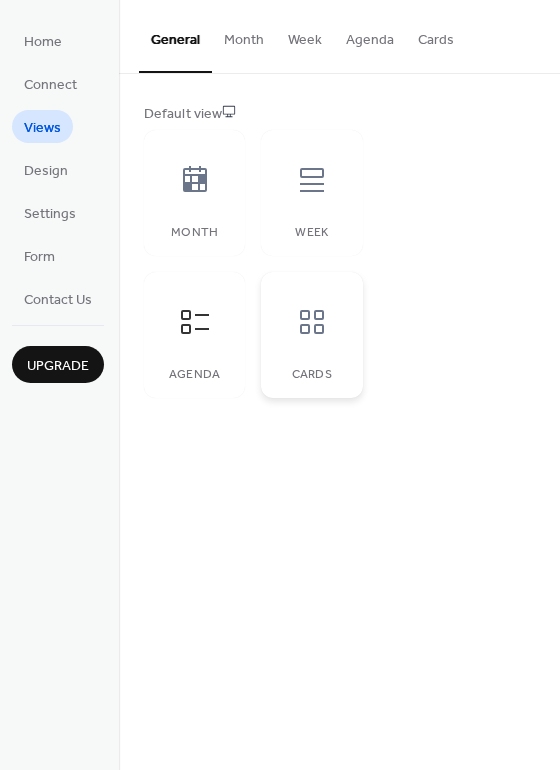 click 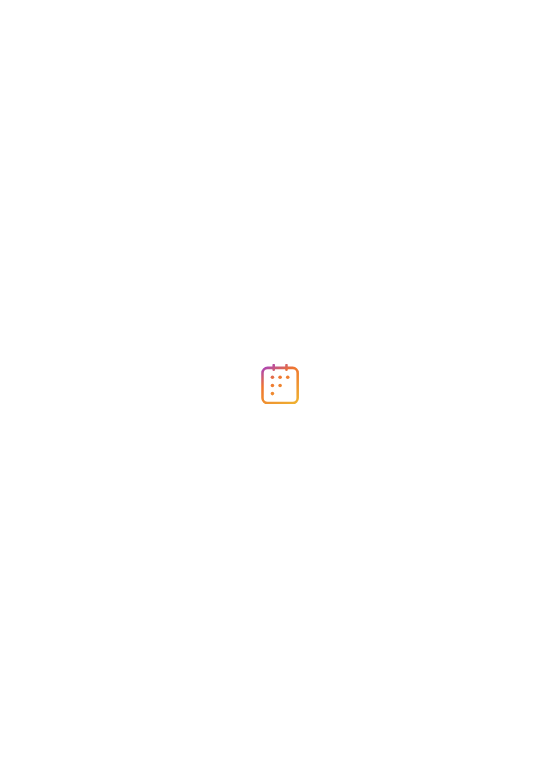scroll, scrollTop: 0, scrollLeft: 0, axis: both 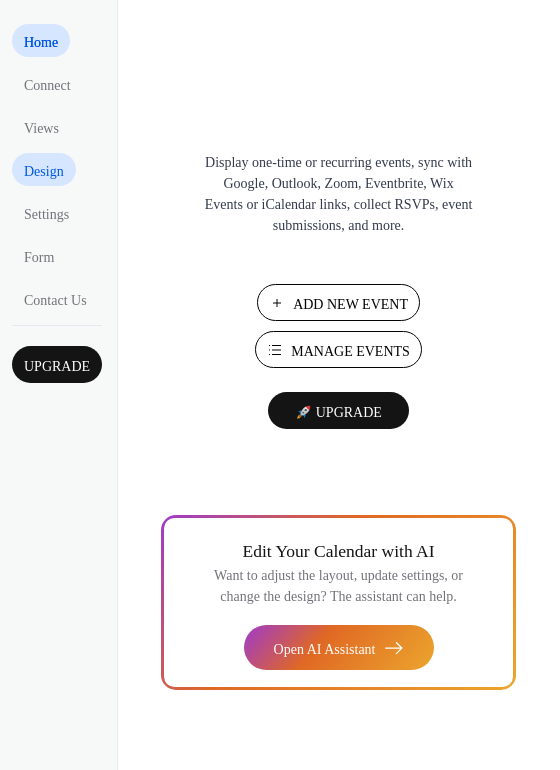 click on "Design" at bounding box center [46, 169] 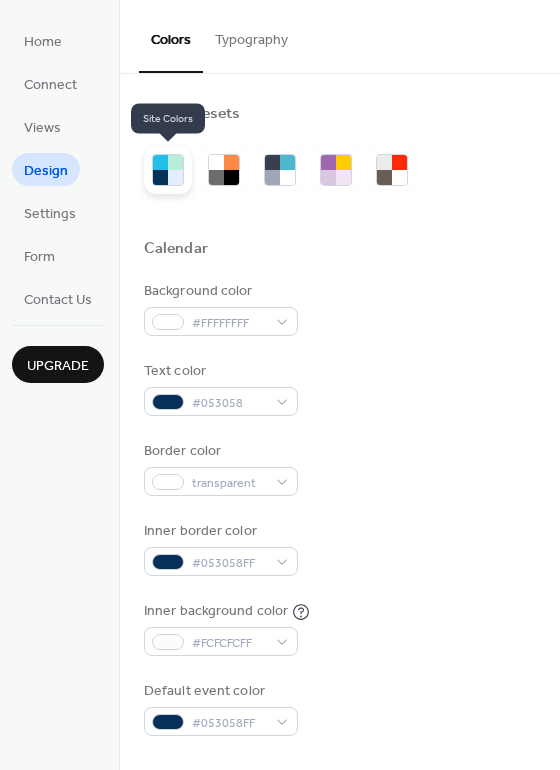 click at bounding box center [175, 177] 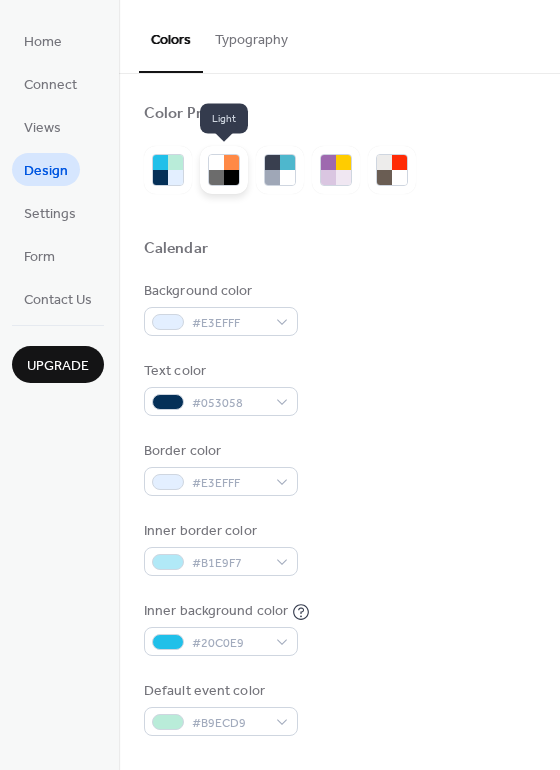 click at bounding box center (231, 162) 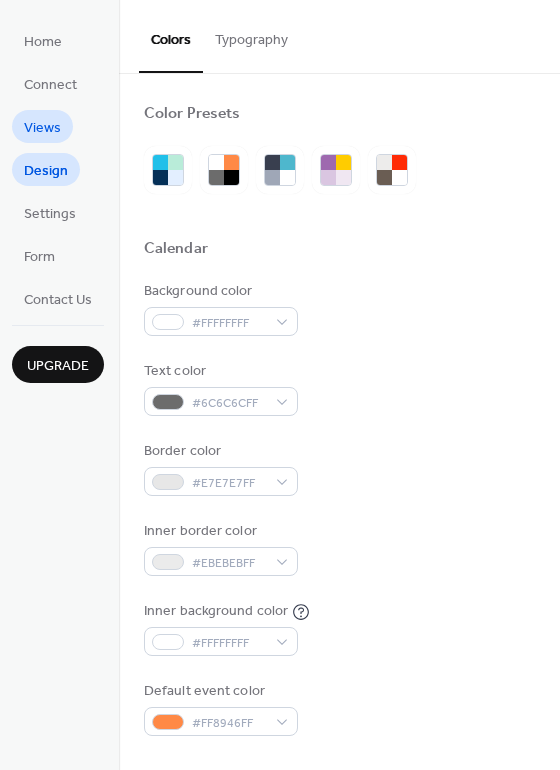 click on "Views" at bounding box center (42, 128) 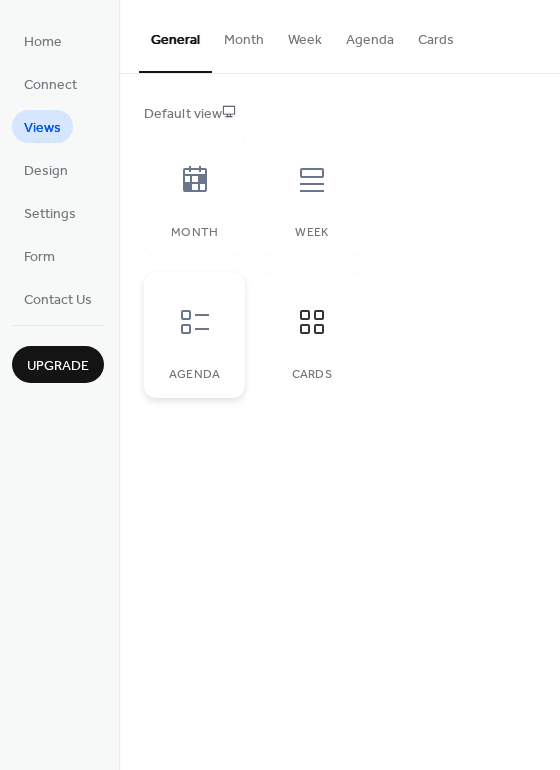 click 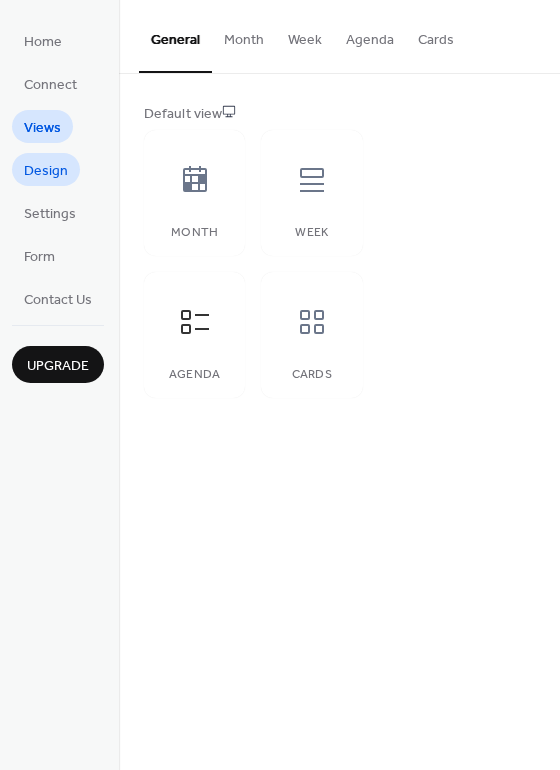 click on "Design" at bounding box center (46, 171) 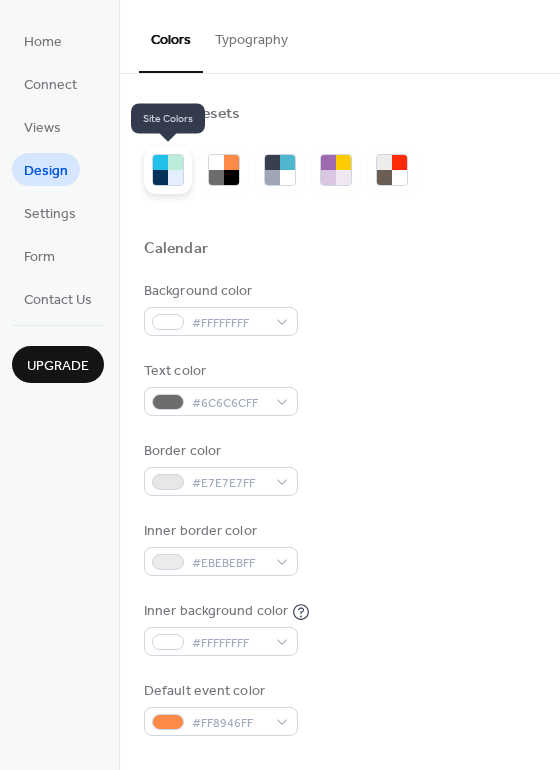 click at bounding box center [160, 177] 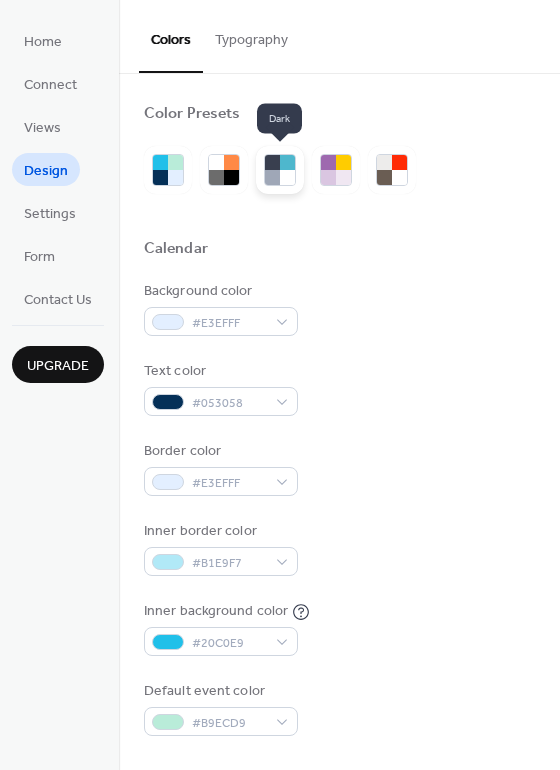 click at bounding box center (272, 177) 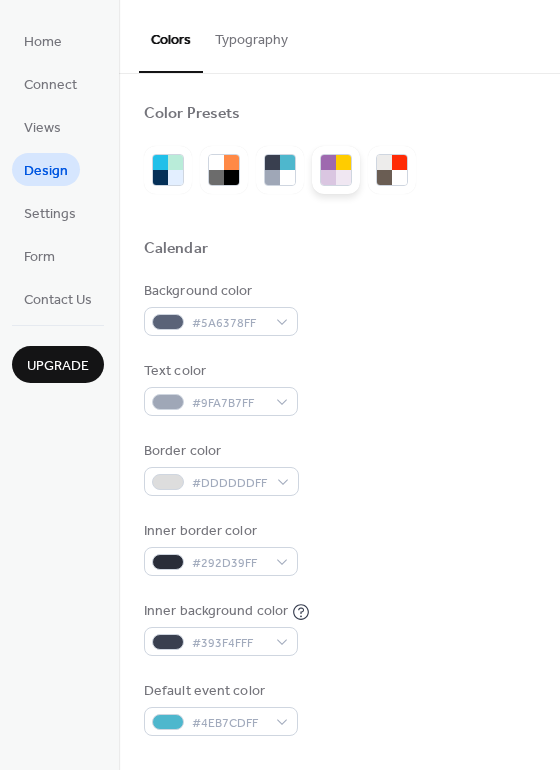 click at bounding box center [336, 170] 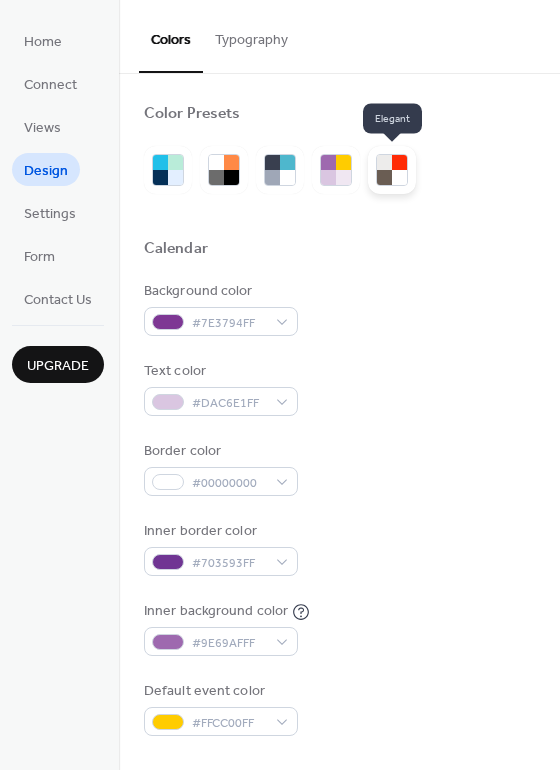 click at bounding box center (399, 177) 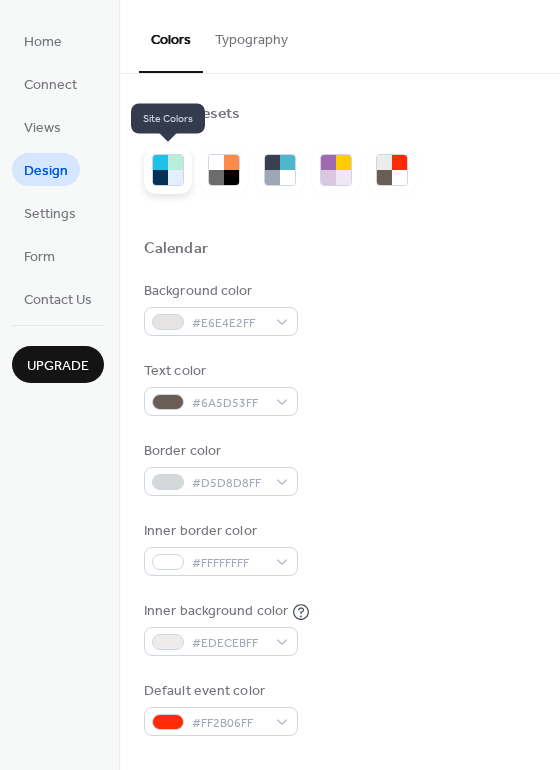 click at bounding box center [160, 162] 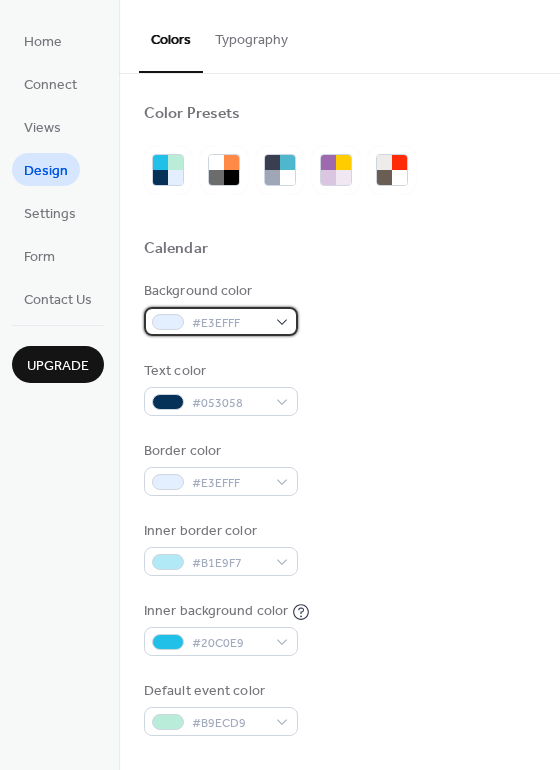 click on "#E3EFFF" at bounding box center (221, 321) 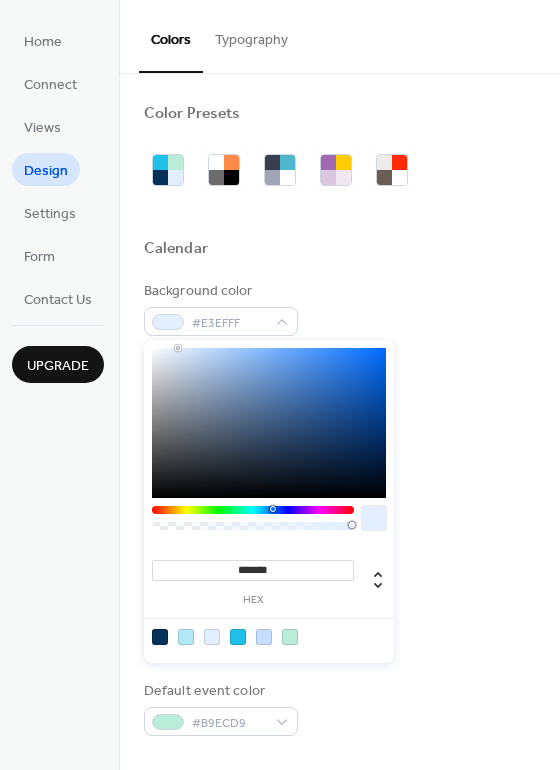 click on "******* hex" at bounding box center (269, 501) 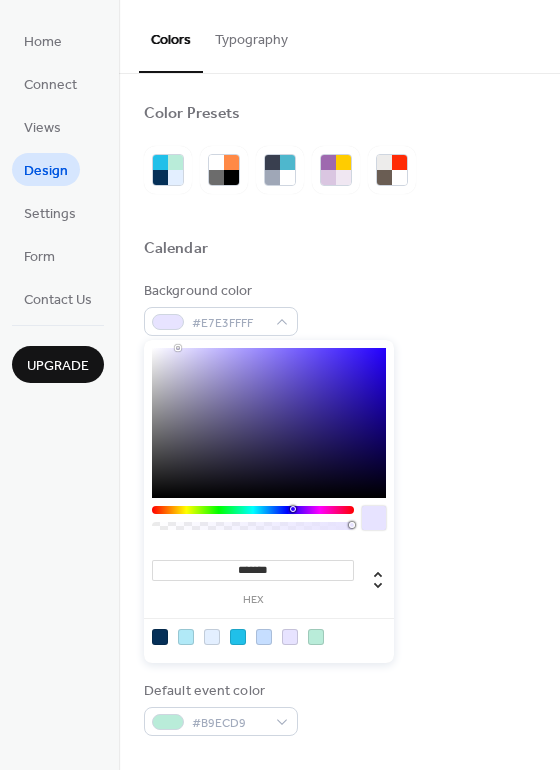 click at bounding box center (269, 423) 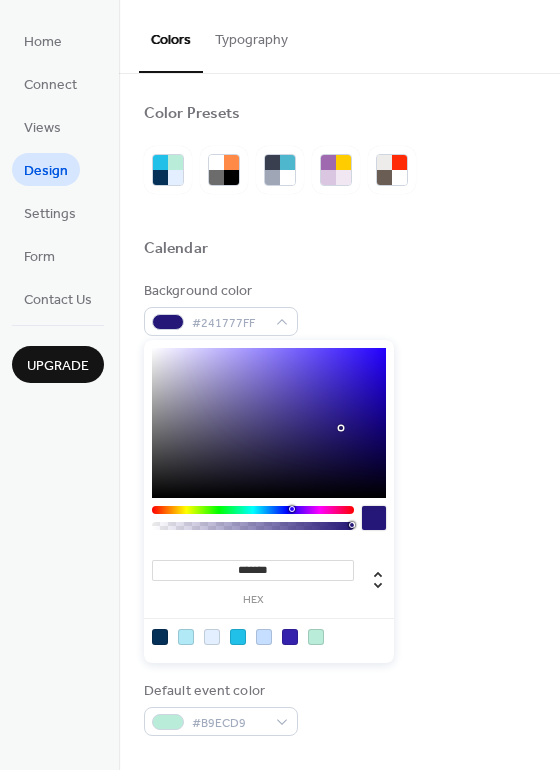 click at bounding box center [269, 423] 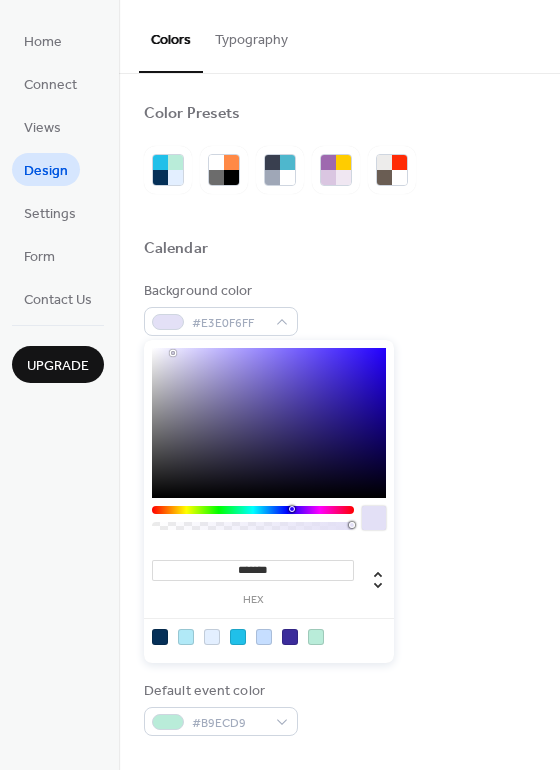 click at bounding box center (269, 423) 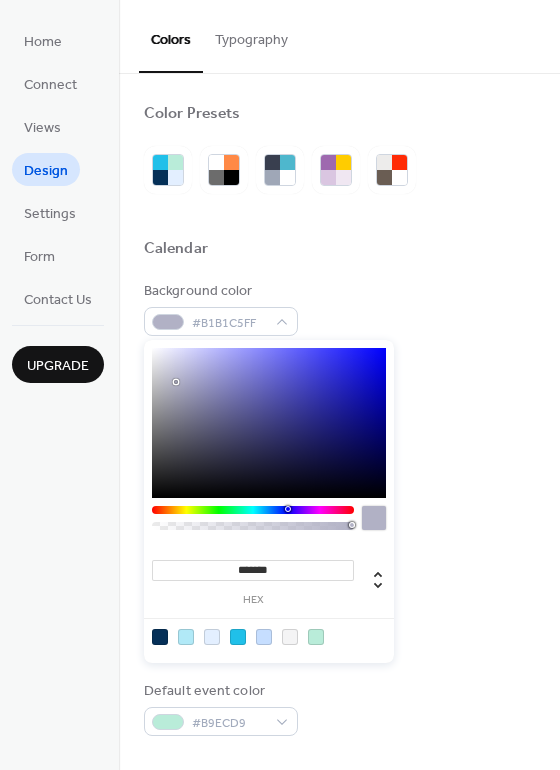 click at bounding box center [269, 423] 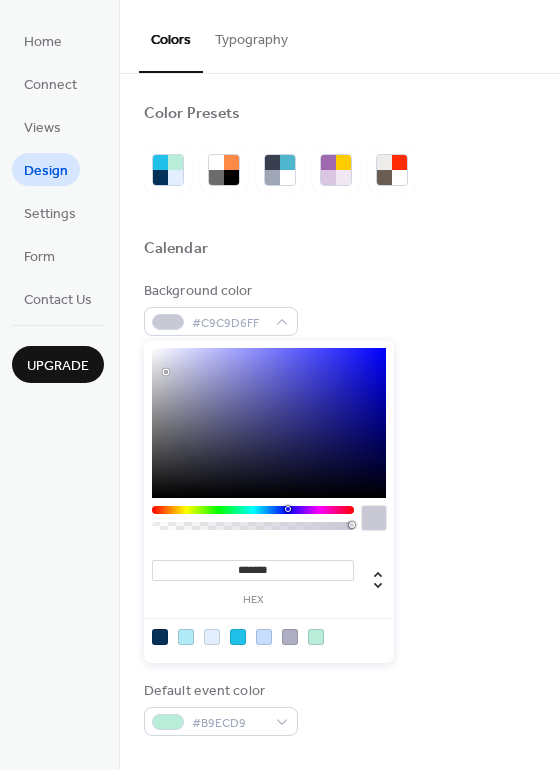 click at bounding box center (269, 423) 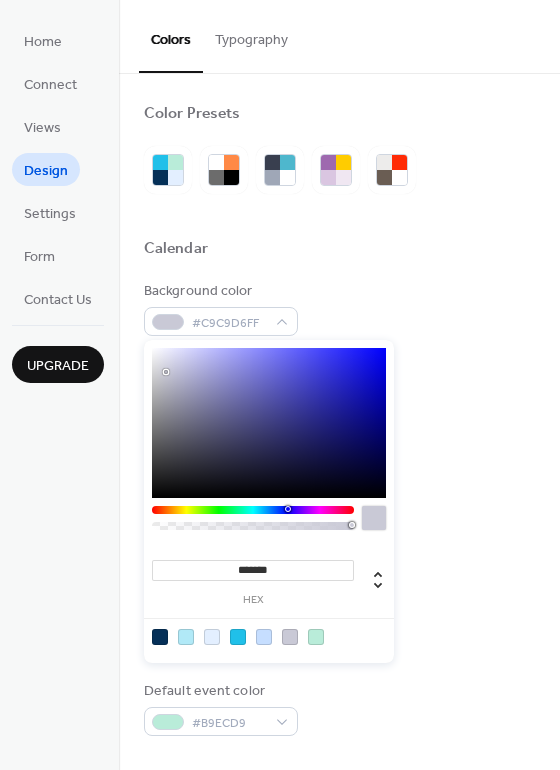 type on "*******" 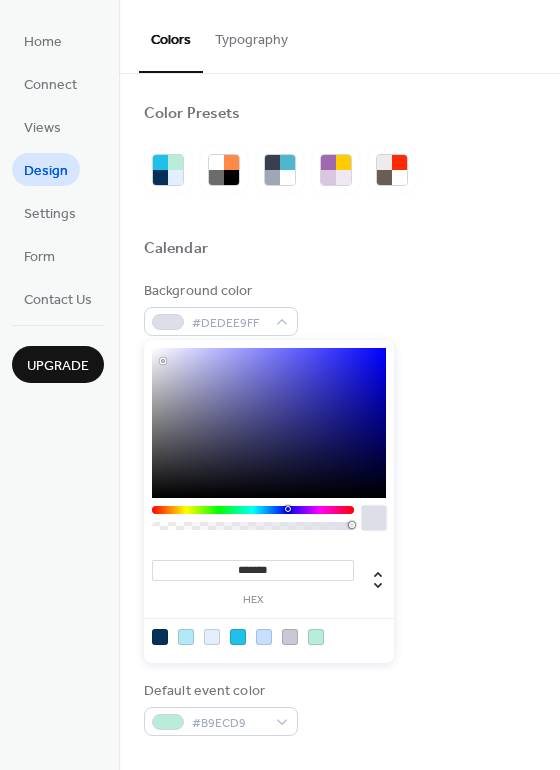 click at bounding box center [269, 423] 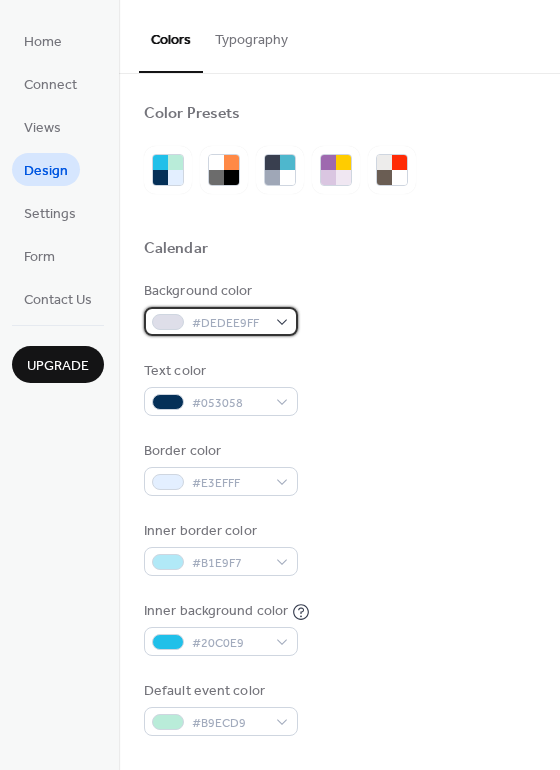 click on "#DEDEE9FF" at bounding box center [229, 323] 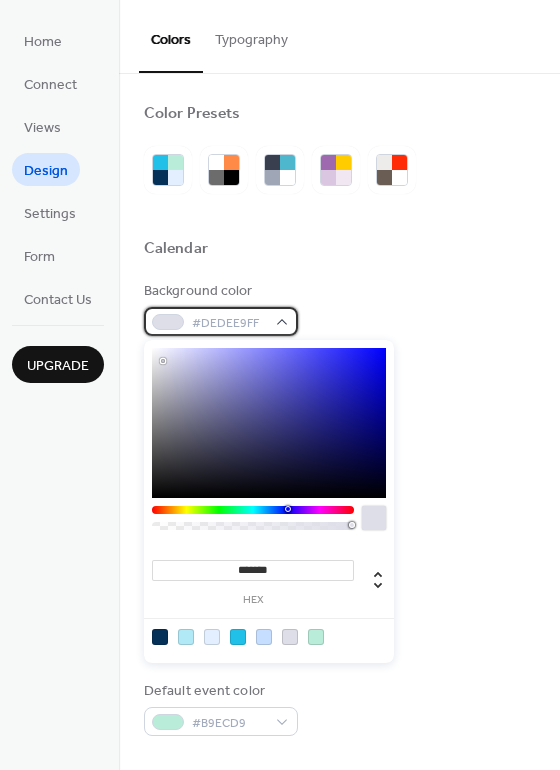 click on "#DEDEE9FF" at bounding box center [221, 321] 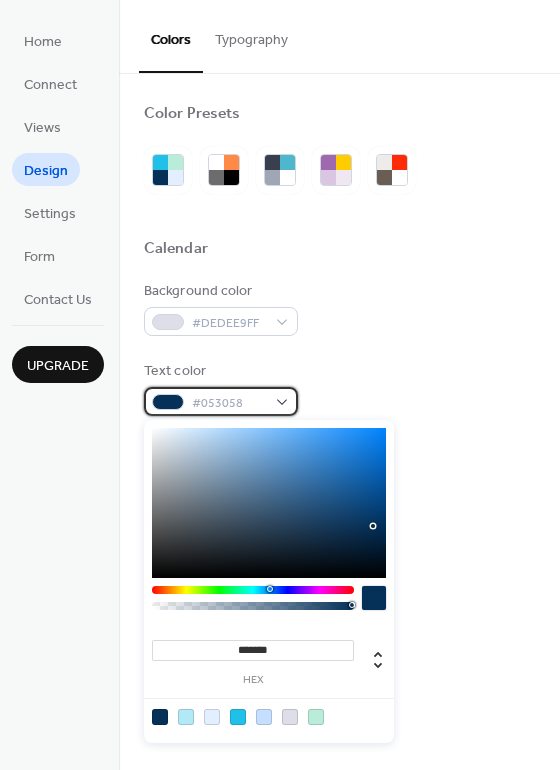 click on "#053058" at bounding box center [221, 401] 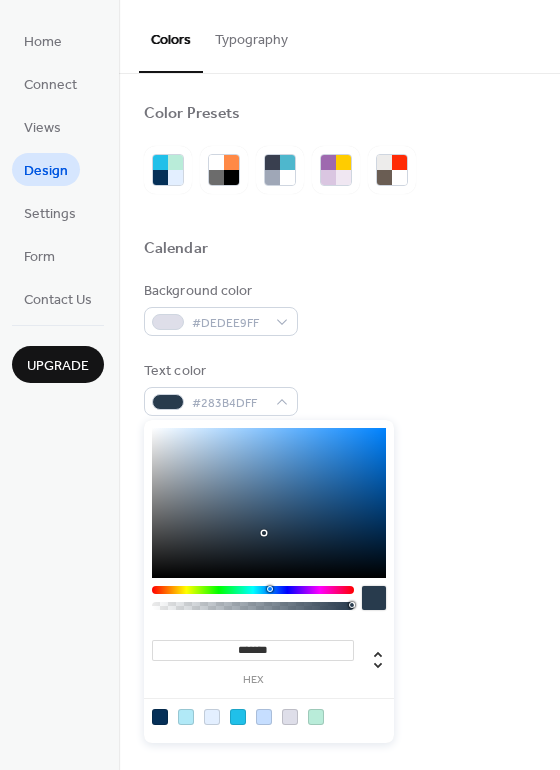 click at bounding box center (269, 503) 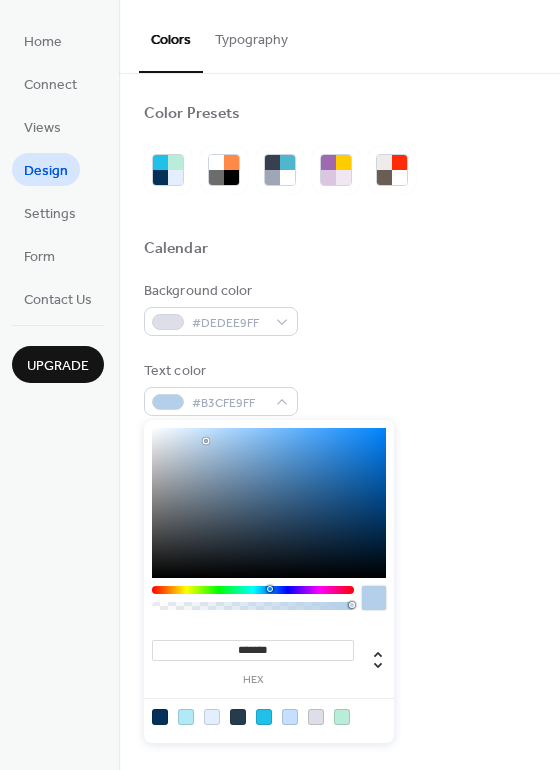 click at bounding box center [269, 503] 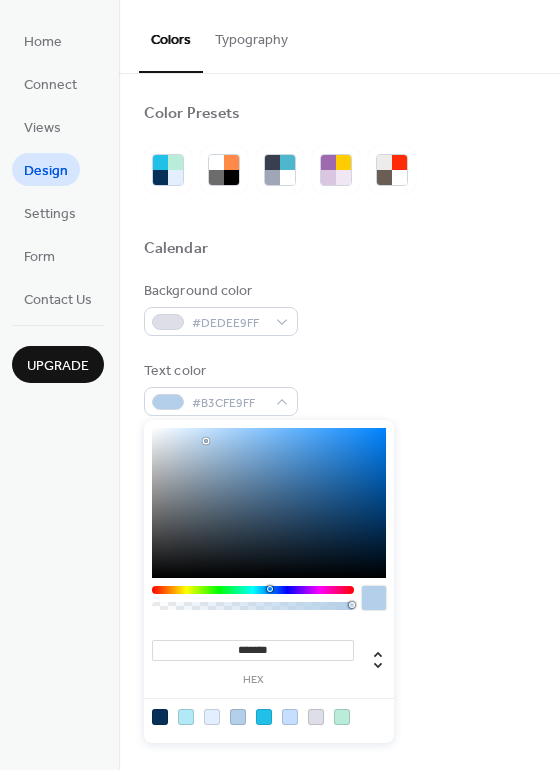 type on "*******" 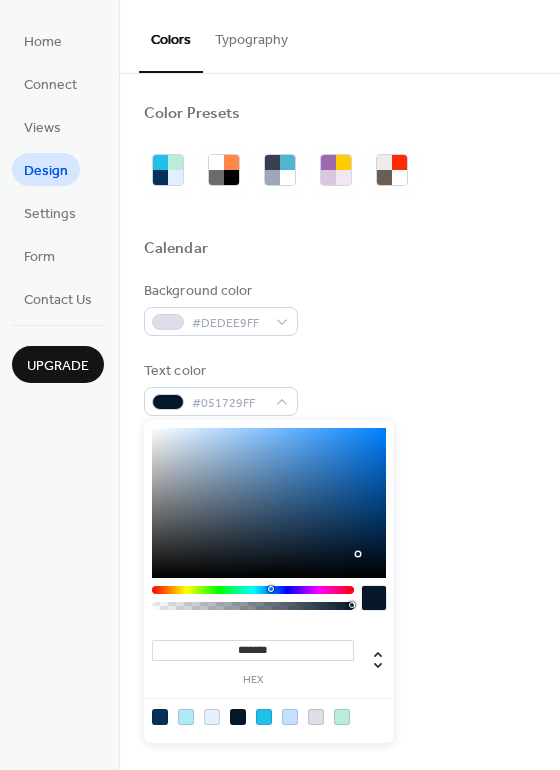 click on "Text color [COLOR]" at bounding box center [339, 388] 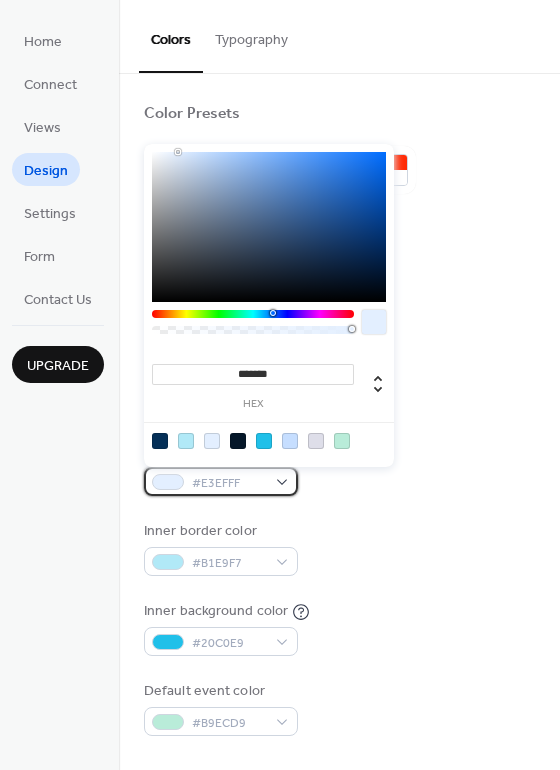 click on "#E3EFFF" at bounding box center [221, 481] 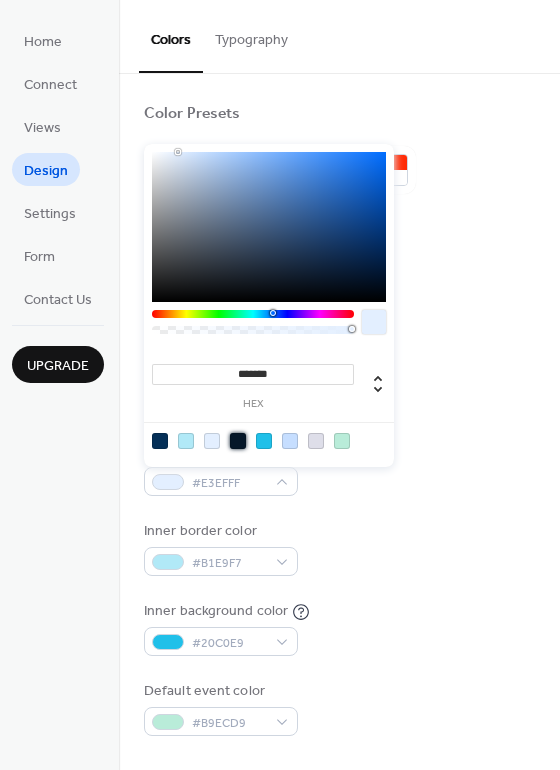 click at bounding box center [238, 441] 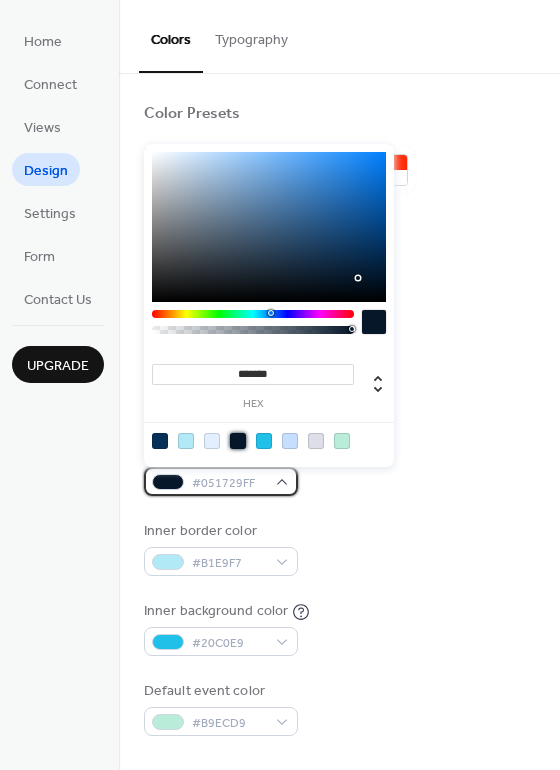 click on "#051729FF" at bounding box center [229, 483] 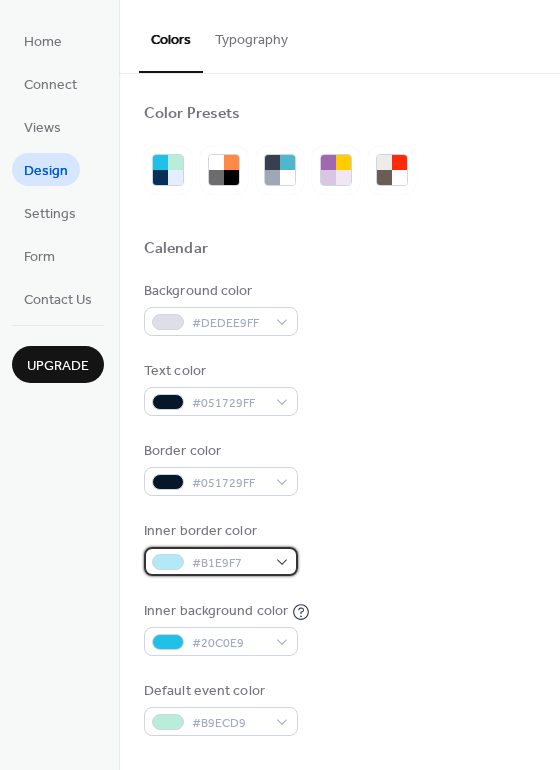 click on "#B1E9F7" at bounding box center (229, 563) 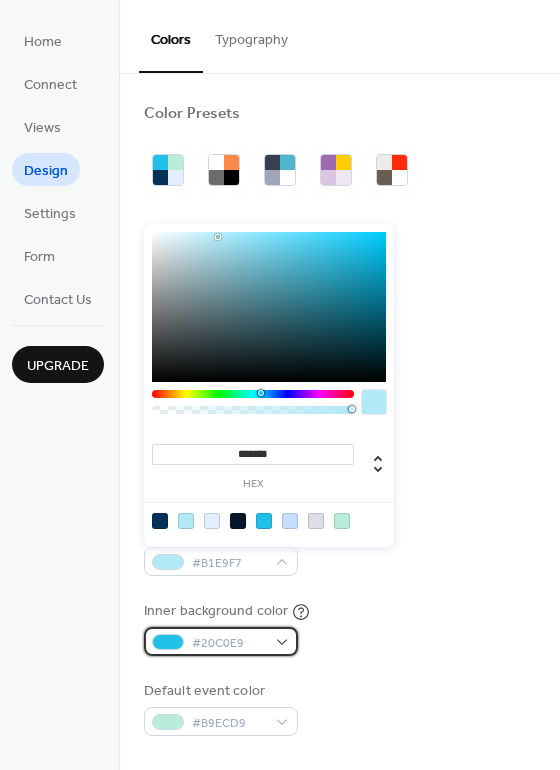 click on "#20C0E9" at bounding box center [229, 643] 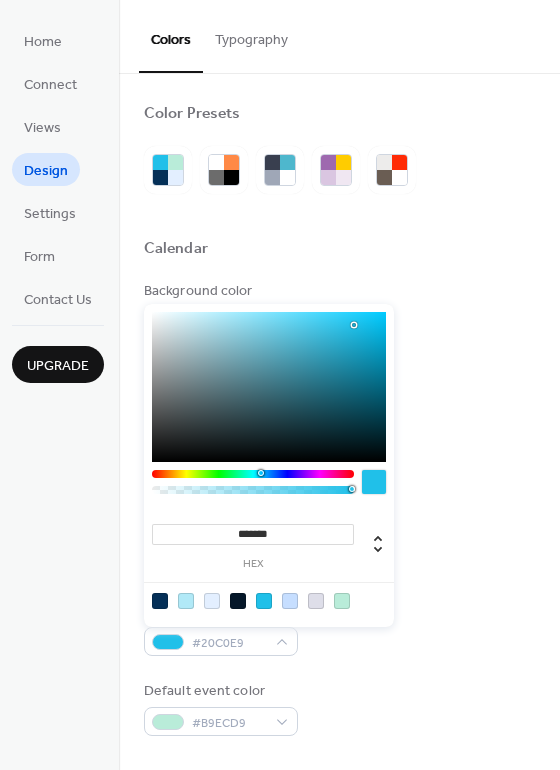 click at bounding box center (269, 600) 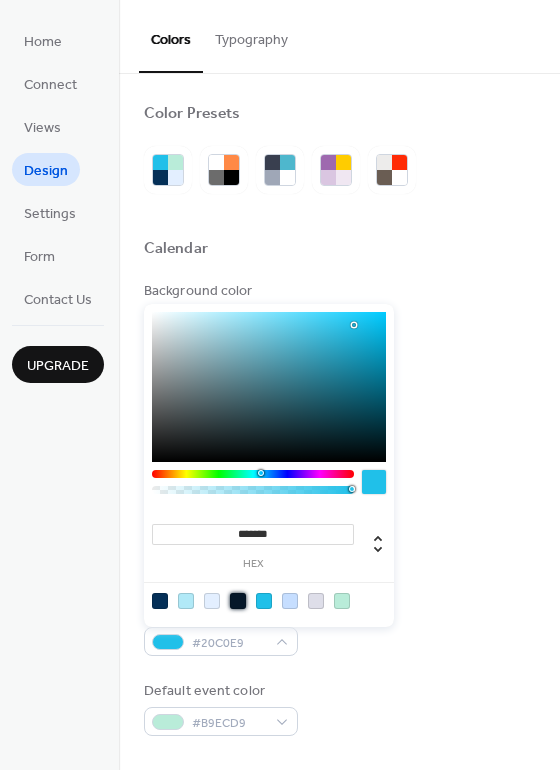 click at bounding box center [238, 601] 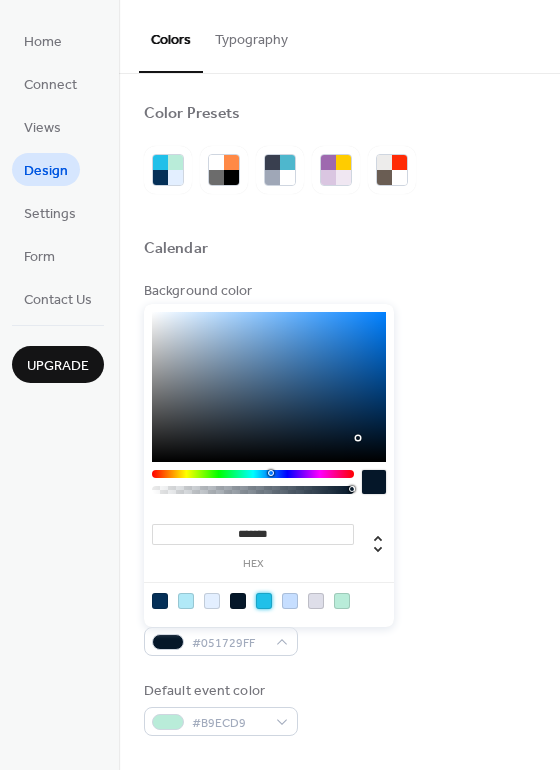 click at bounding box center [264, 601] 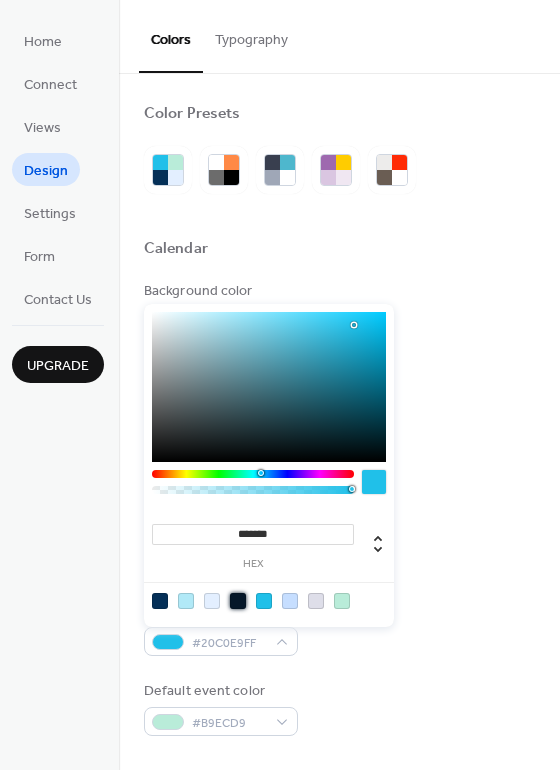 click at bounding box center (238, 601) 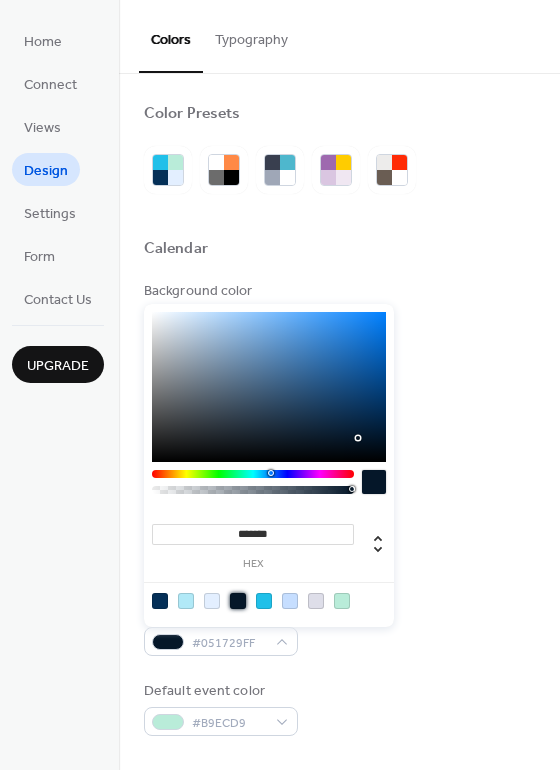 click on "Inner border color [COLOR]" at bounding box center [339, 548] 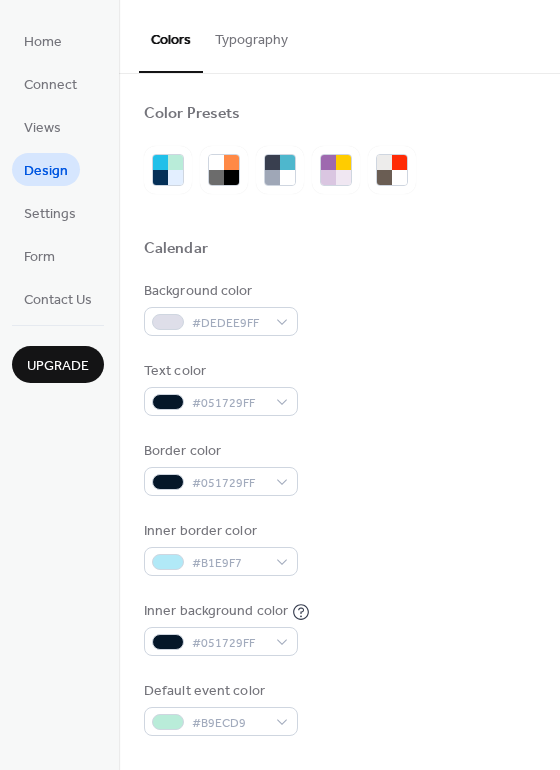 click on "Inner background color [COLOR]" at bounding box center [339, 628] 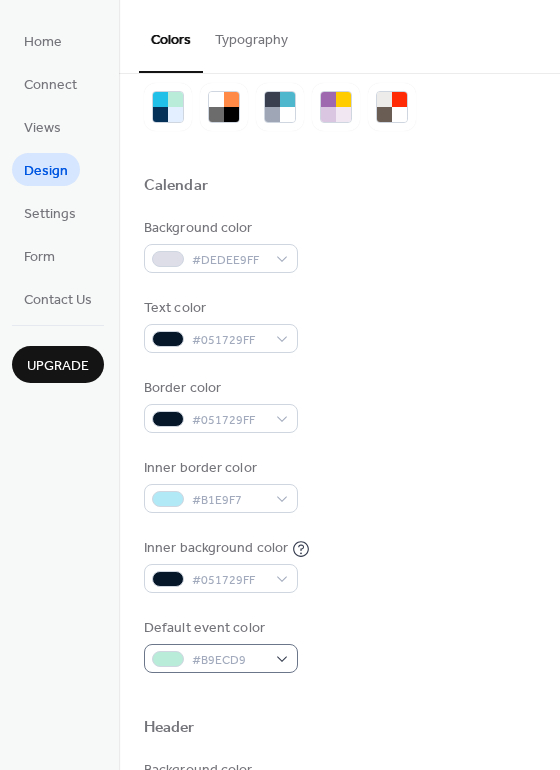 scroll, scrollTop: 68, scrollLeft: 0, axis: vertical 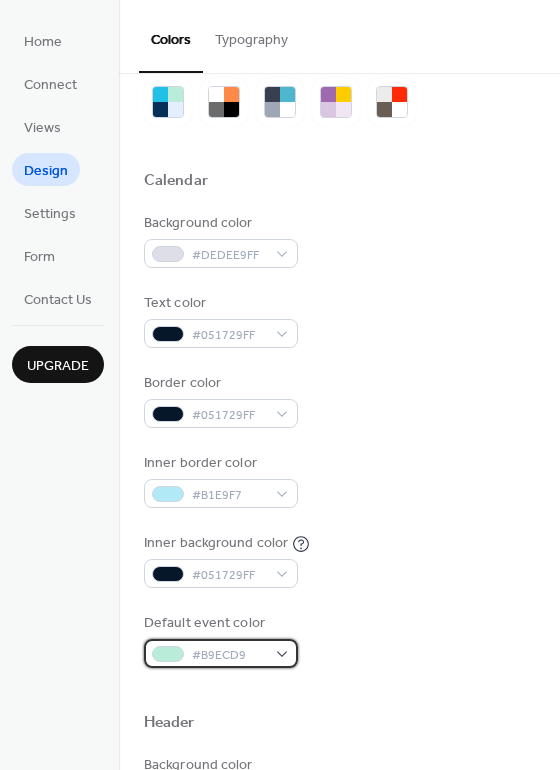 click on "#B9ECD9" at bounding box center [229, 655] 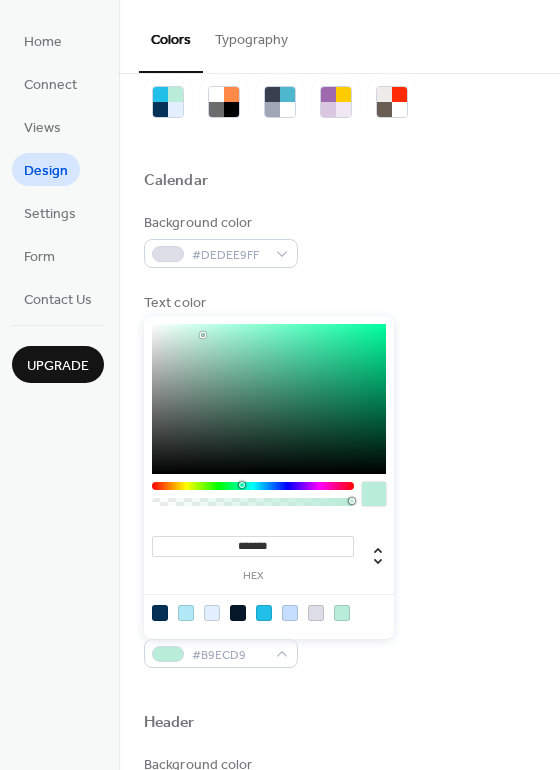 click at bounding box center (269, 612) 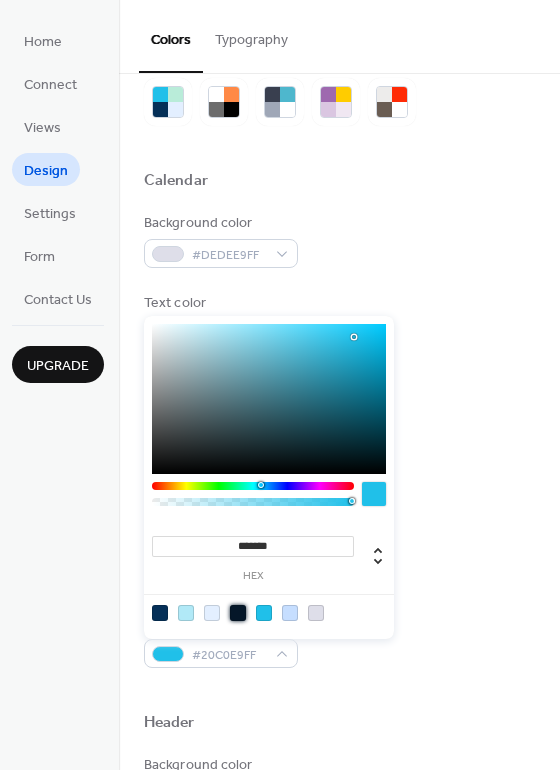click at bounding box center (238, 613) 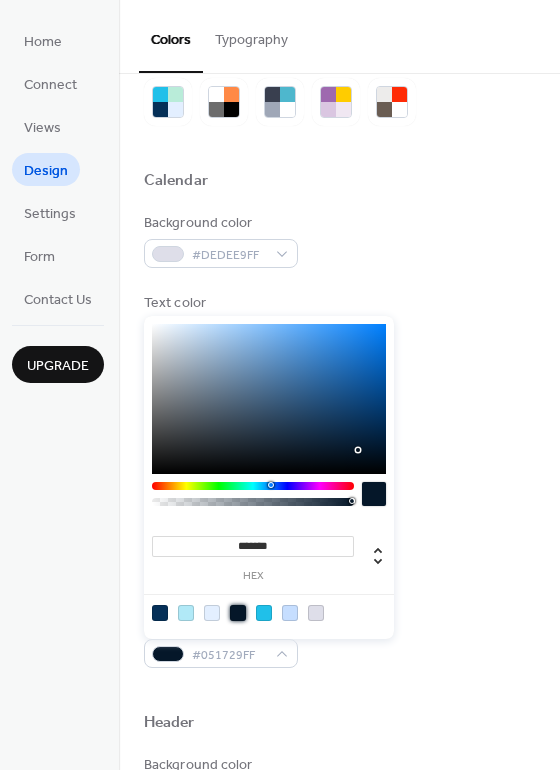 drag, startPoint x: 379, startPoint y: 237, endPoint x: 369, endPoint y: 255, distance: 20.59126 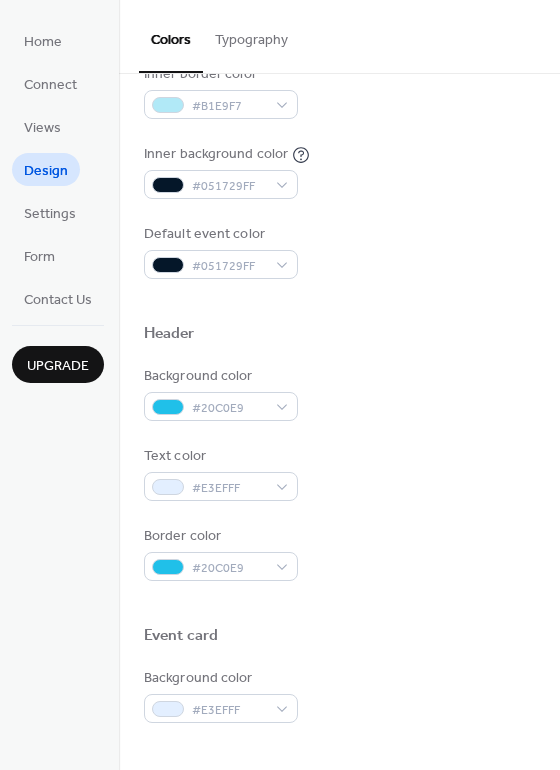 scroll, scrollTop: 461, scrollLeft: 0, axis: vertical 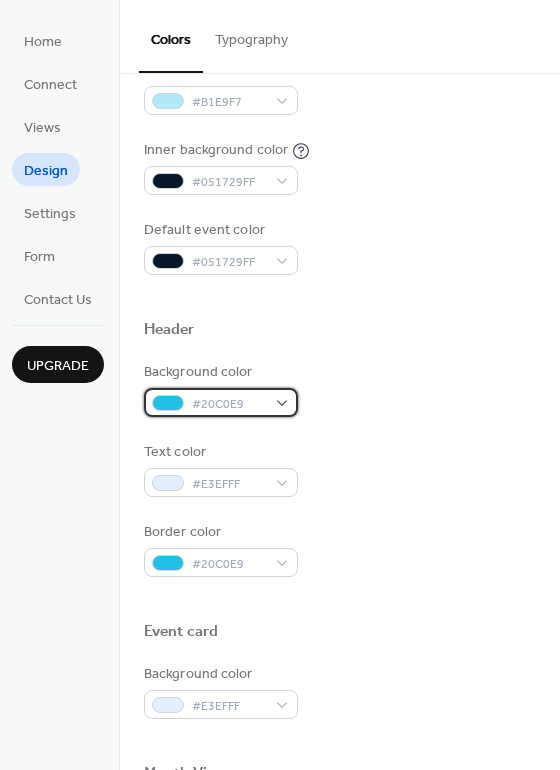 click on "#20C0E9" at bounding box center (229, 404) 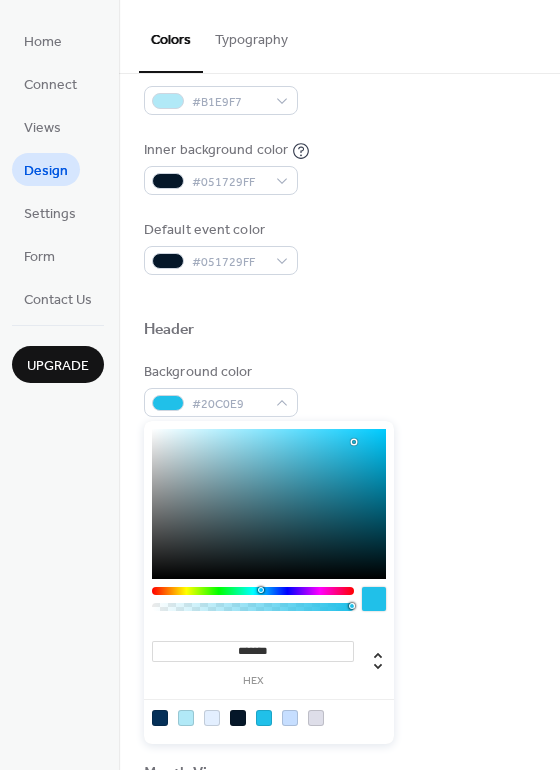 click at bounding box center [339, 297] 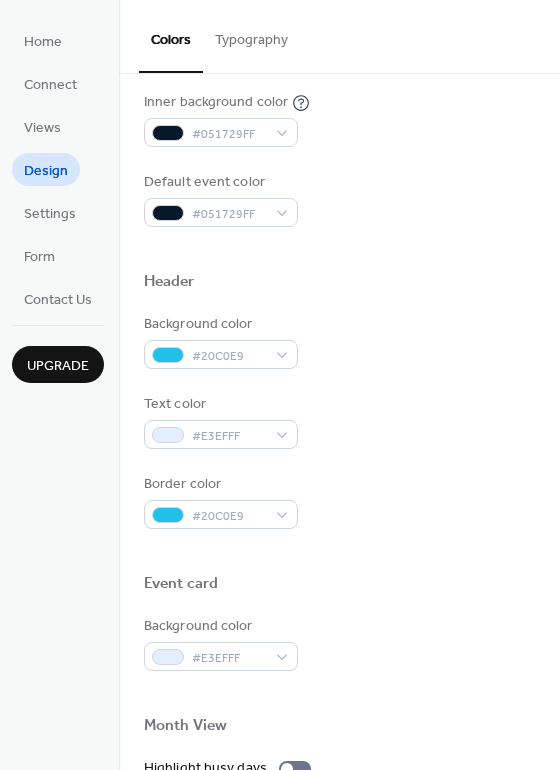 scroll, scrollTop: 529, scrollLeft: 0, axis: vertical 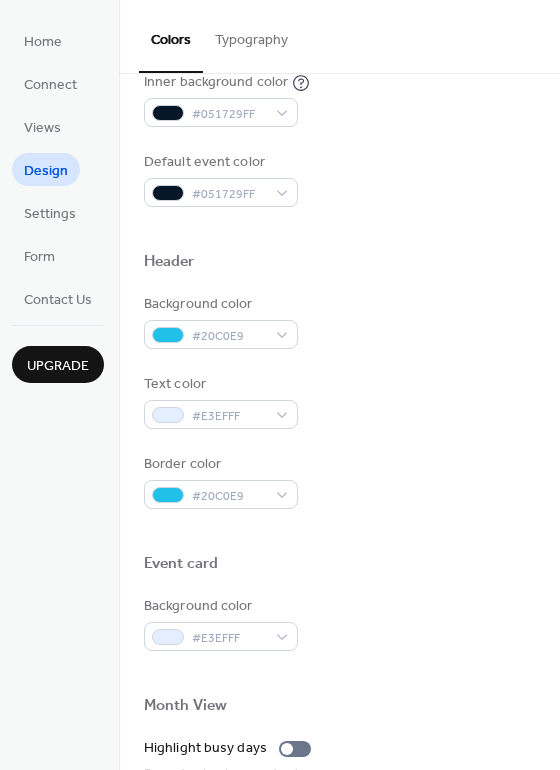 click on "Background color [COLOR] Text color [COLOR] Border color [COLOR]" at bounding box center [339, 401] 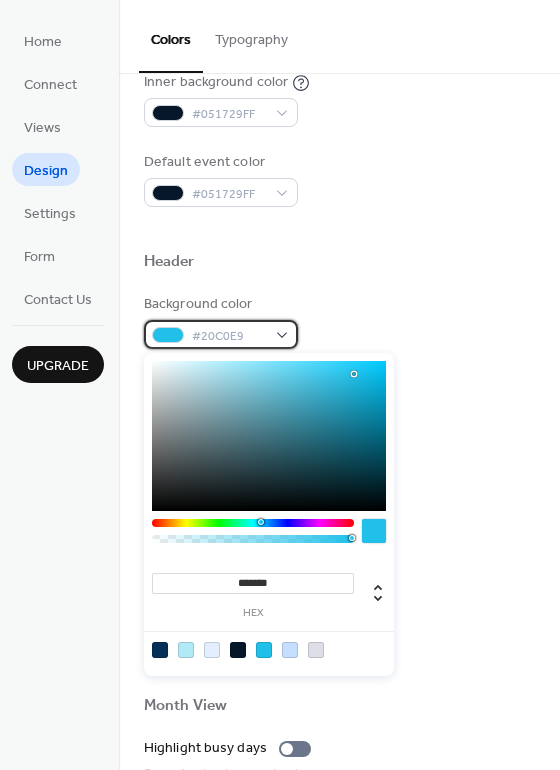click on "#20C0E9" at bounding box center [229, 336] 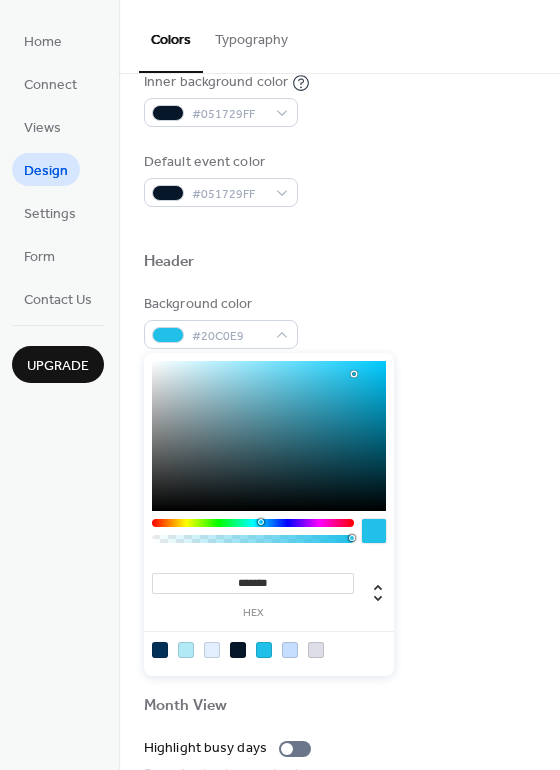 click at bounding box center (238, 650) 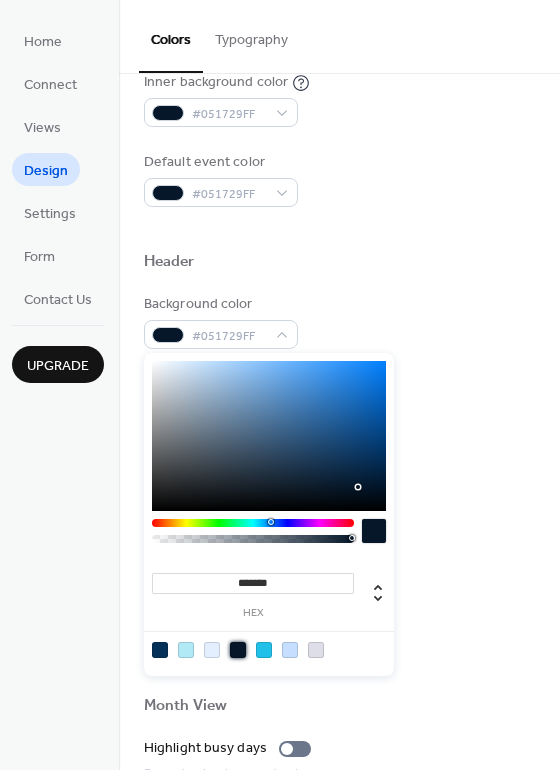 drag, startPoint x: 234, startPoint y: 647, endPoint x: 280, endPoint y: 520, distance: 135.07405 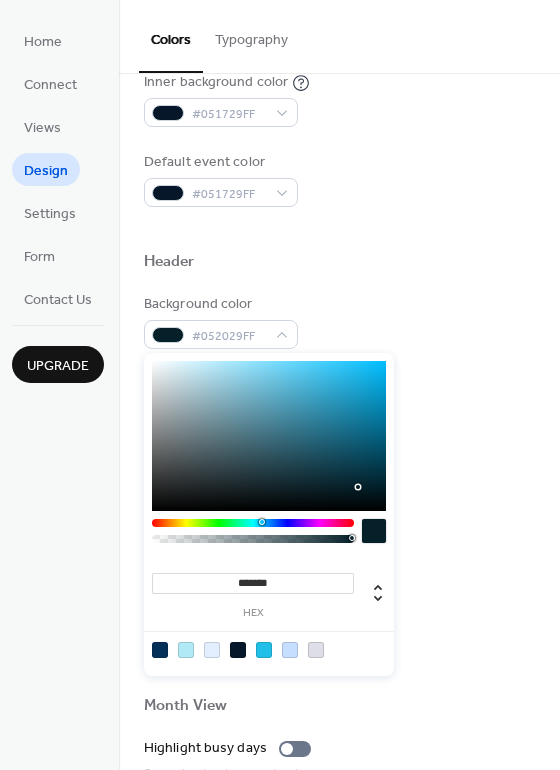 click at bounding box center (262, 522) 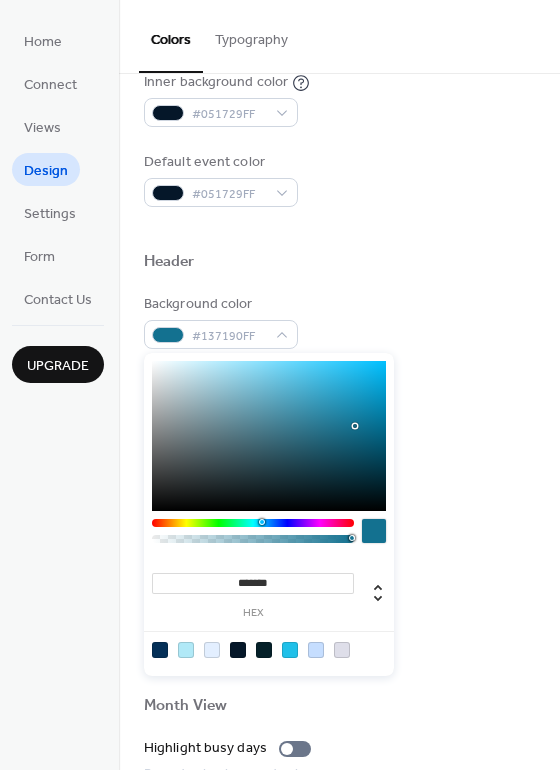 drag, startPoint x: 353, startPoint y: 486, endPoint x: 353, endPoint y: 419, distance: 67 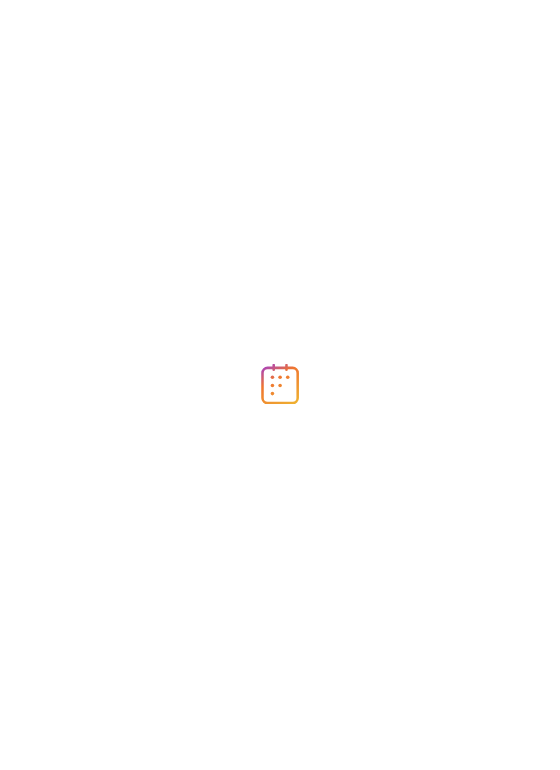 scroll, scrollTop: 0, scrollLeft: 0, axis: both 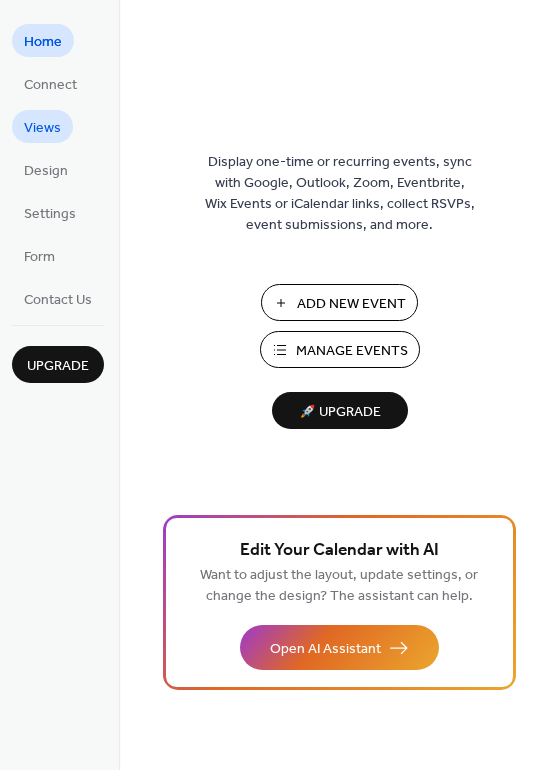 click on "Views" at bounding box center [42, 128] 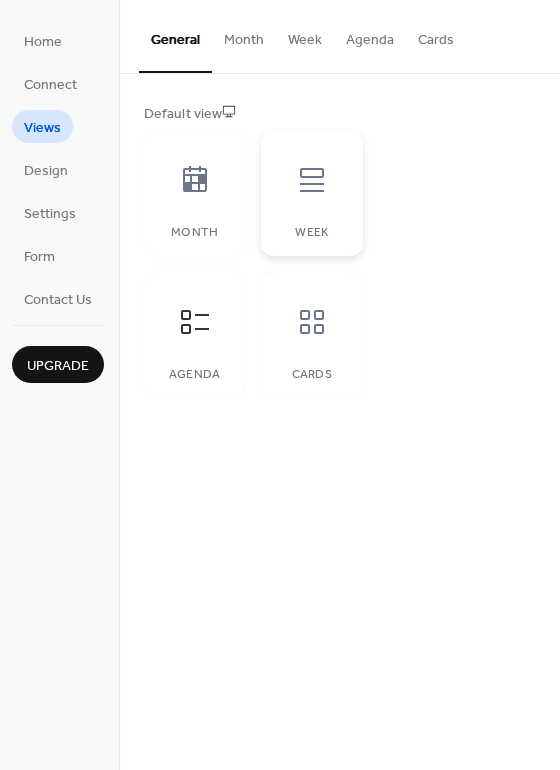 click on "Week" at bounding box center (311, 193) 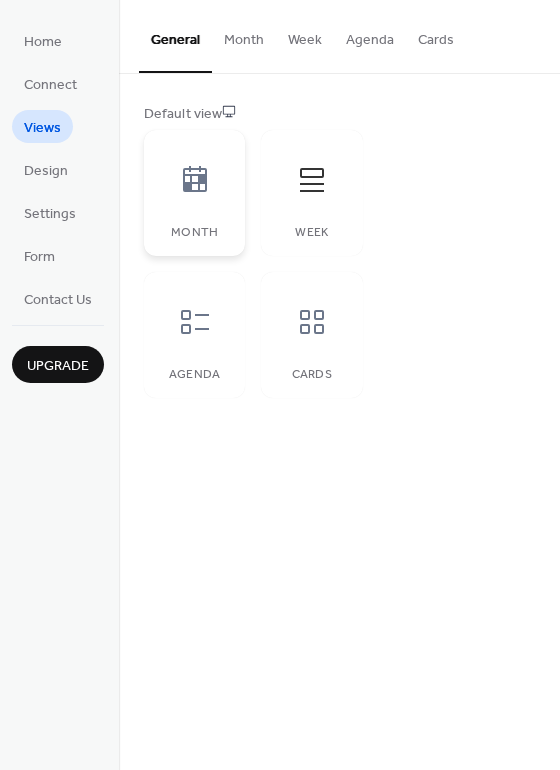 click 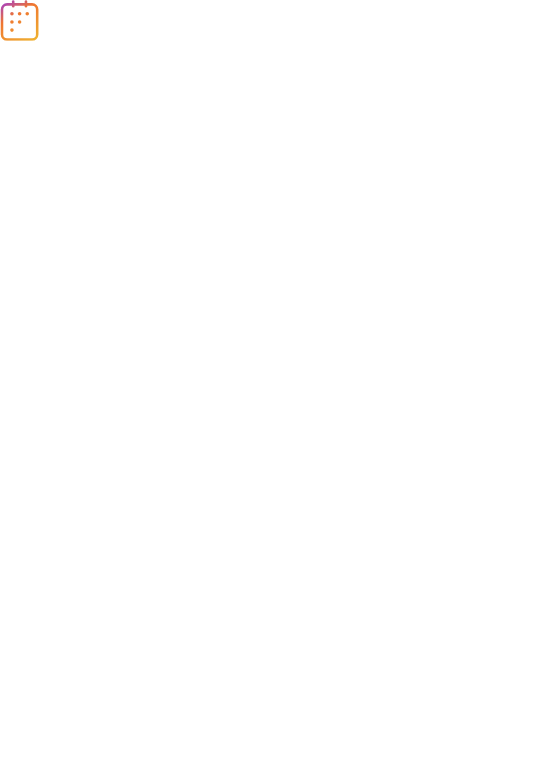 scroll, scrollTop: 0, scrollLeft: 0, axis: both 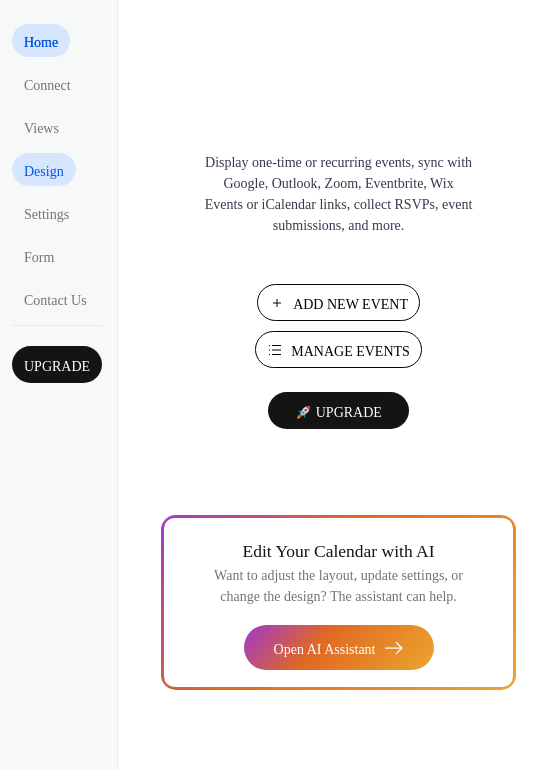 click on "Design" at bounding box center (44, 171) 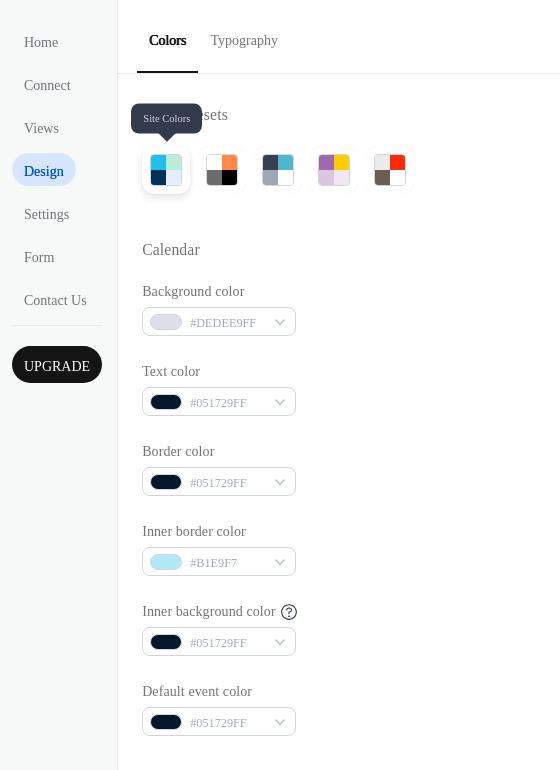 click at bounding box center (173, 162) 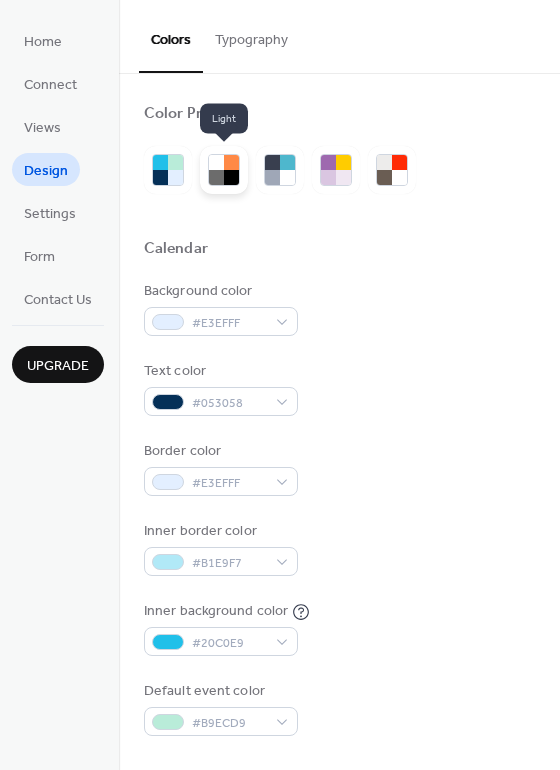 click at bounding box center (216, 177) 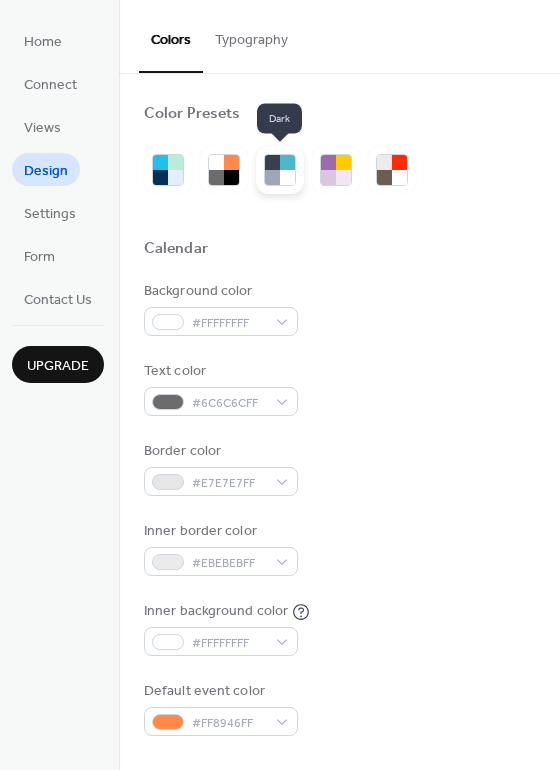 click at bounding box center [287, 177] 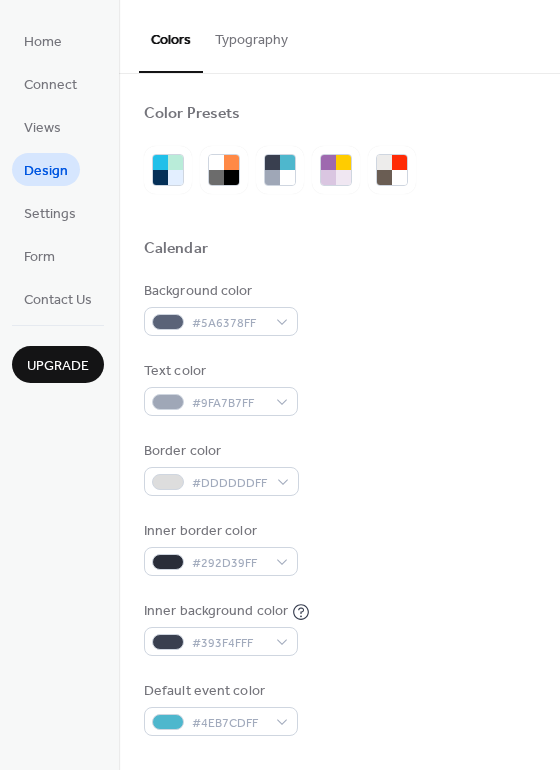click at bounding box center (280, 170) 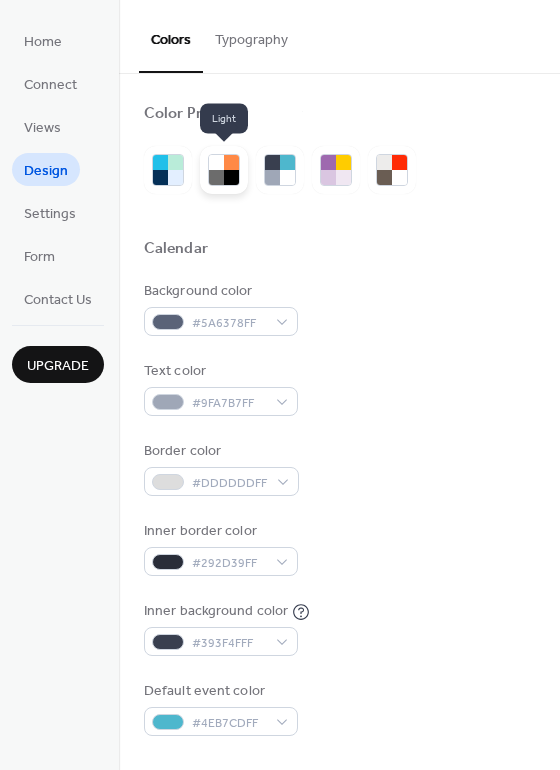 click at bounding box center (231, 177) 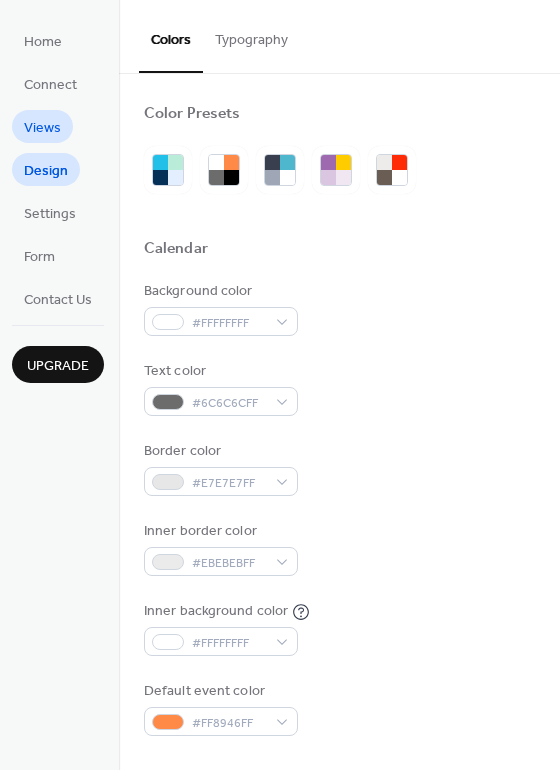 click on "Views" at bounding box center [42, 128] 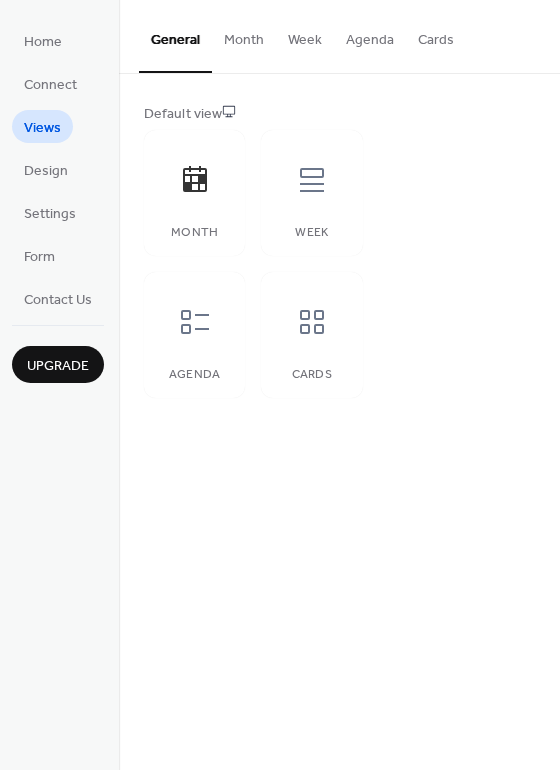 click on "Month Week Agenda Cards" at bounding box center (253, 264) 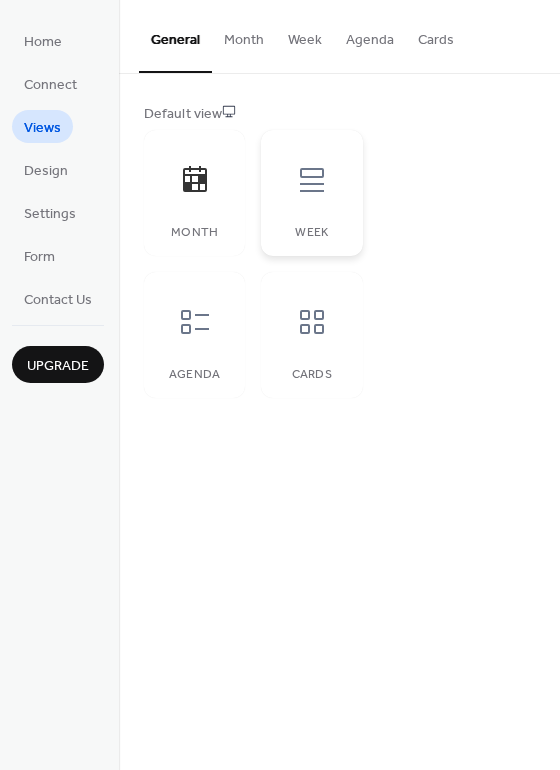 click on "Week" at bounding box center [311, 193] 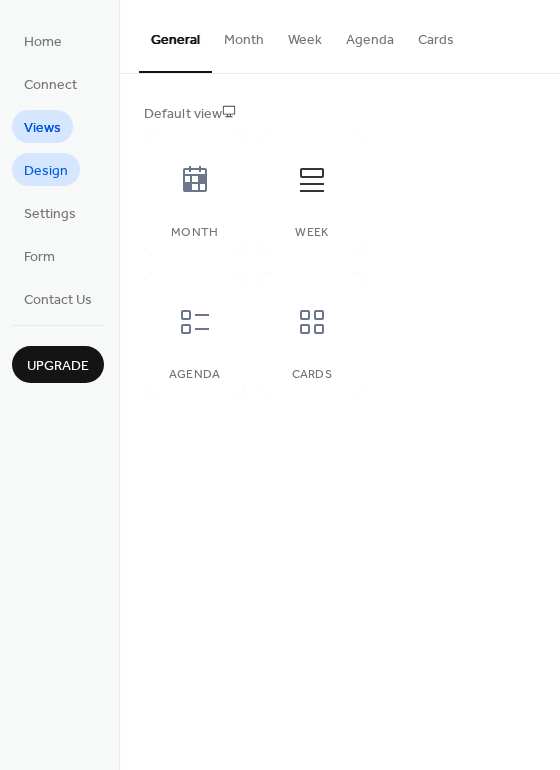 click on "Design" at bounding box center (46, 171) 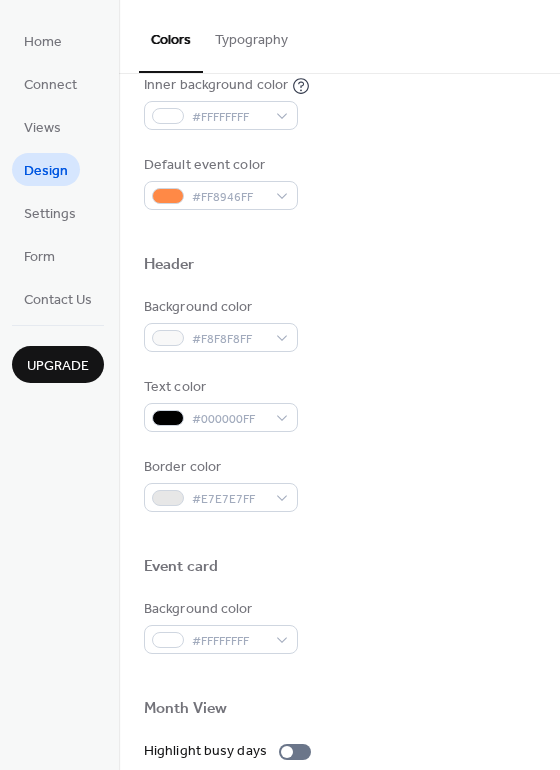 scroll, scrollTop: 502, scrollLeft: 0, axis: vertical 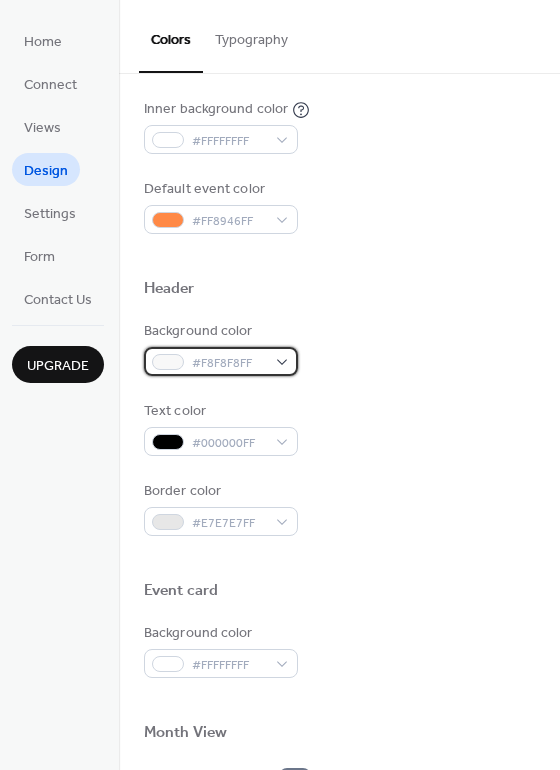 click on "#F8F8F8FF" at bounding box center [229, 363] 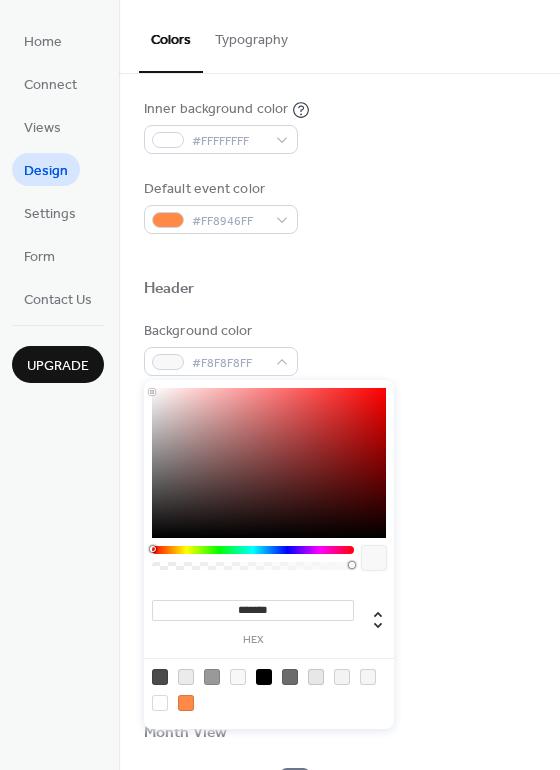 click on "Header" at bounding box center [339, 292] 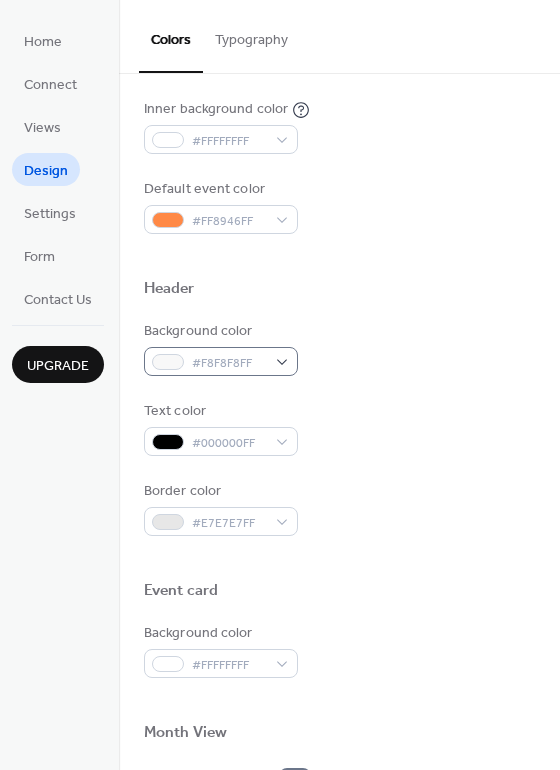 scroll, scrollTop: 477, scrollLeft: 0, axis: vertical 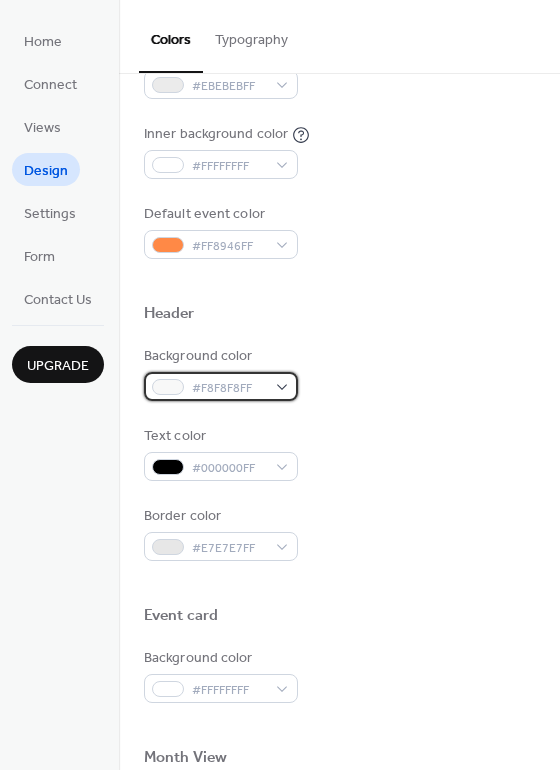 click on "#F8F8F8FF" at bounding box center [221, 386] 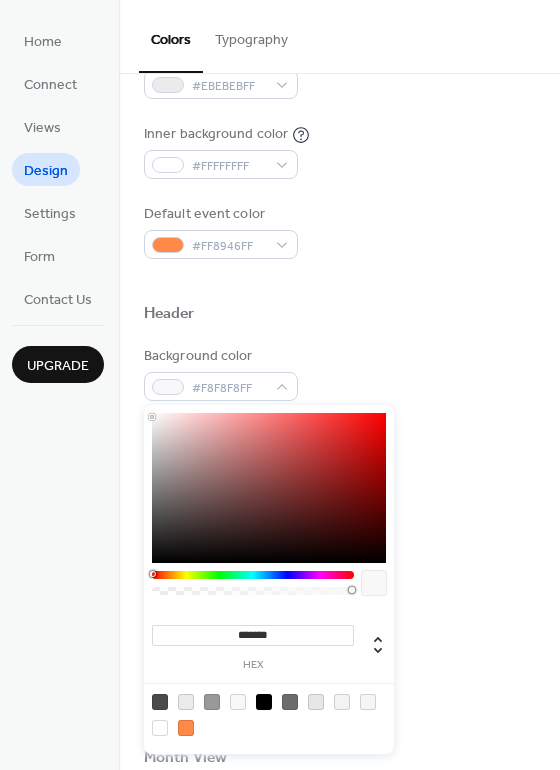 click at bounding box center (253, 575) 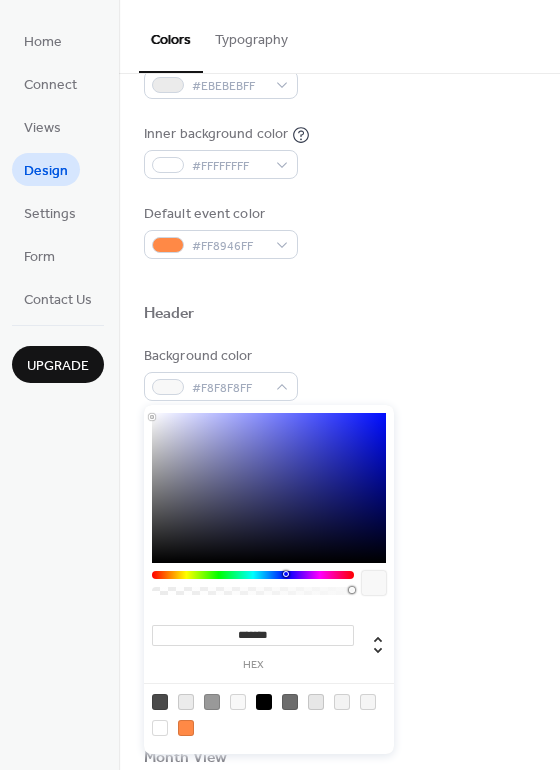 click at bounding box center (269, 488) 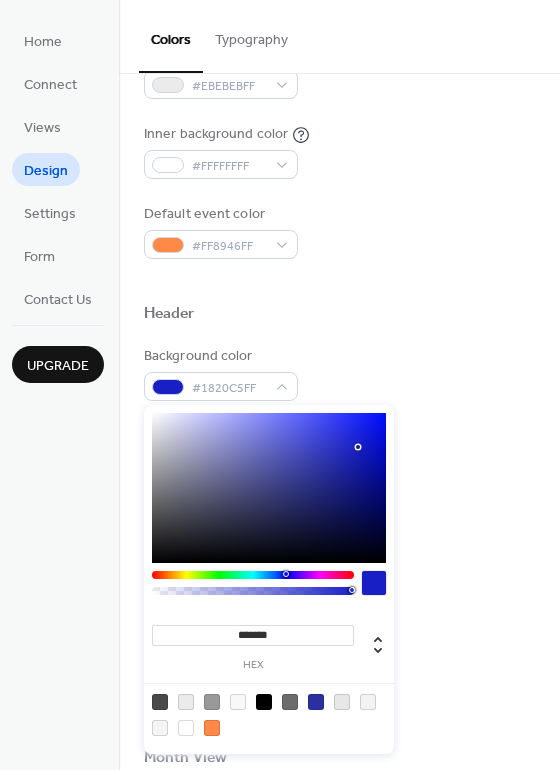 click at bounding box center (269, 488) 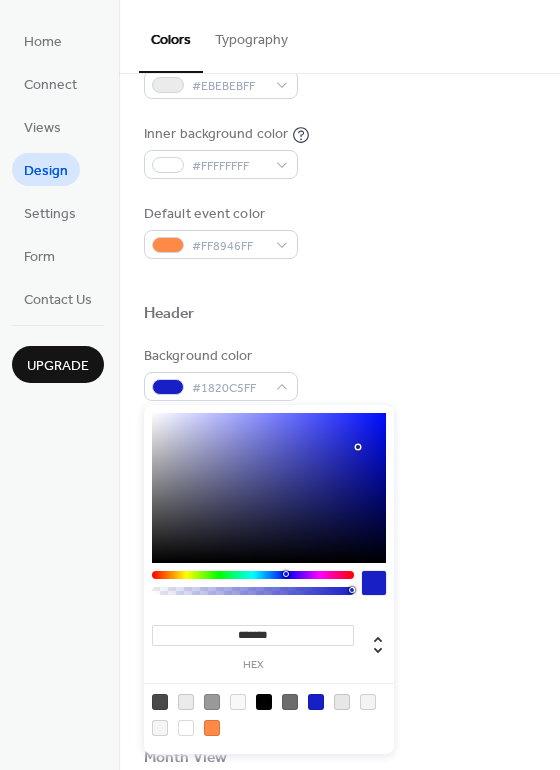 click at bounding box center (253, 588) 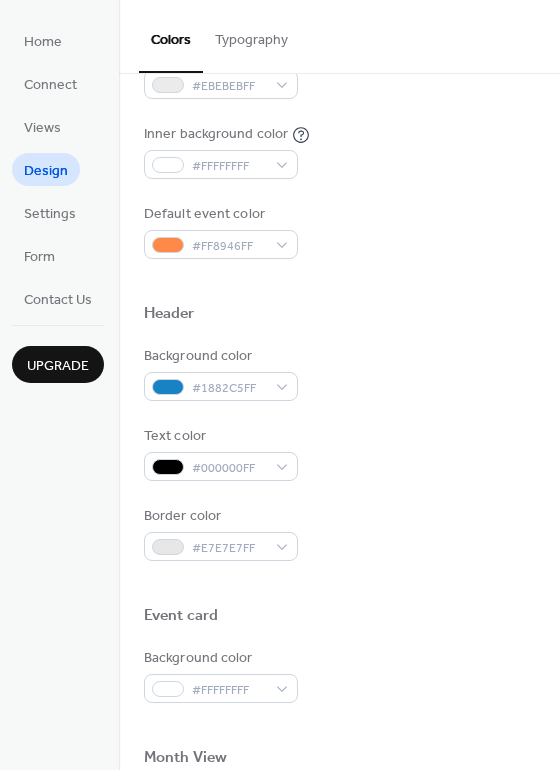 click on "Background color #1882C5FF" at bounding box center [339, 373] 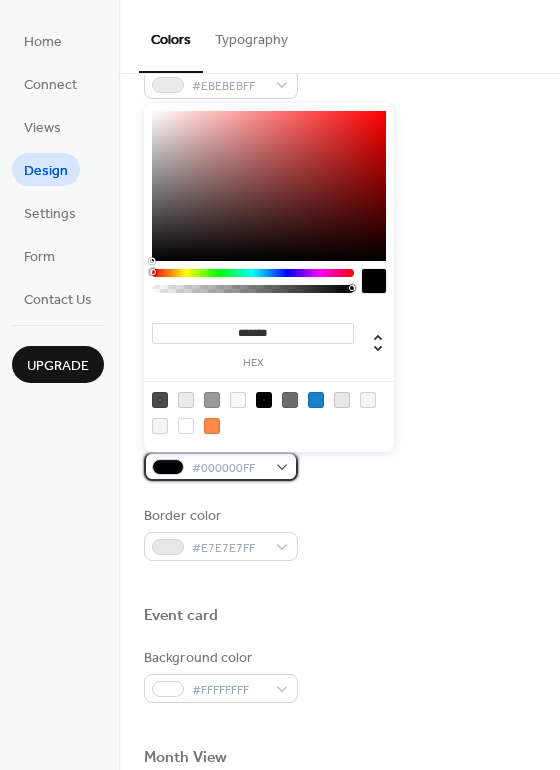 click on "#000000FF" at bounding box center [221, 466] 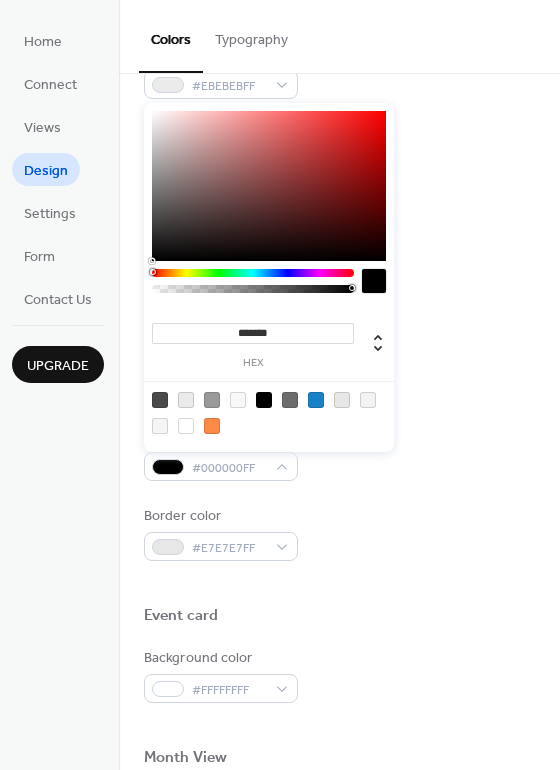 click at bounding box center (316, 400) 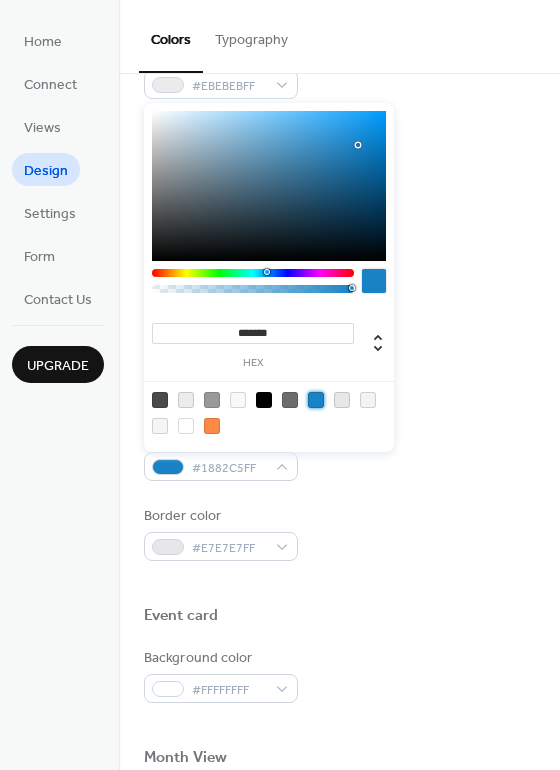type on "*******" 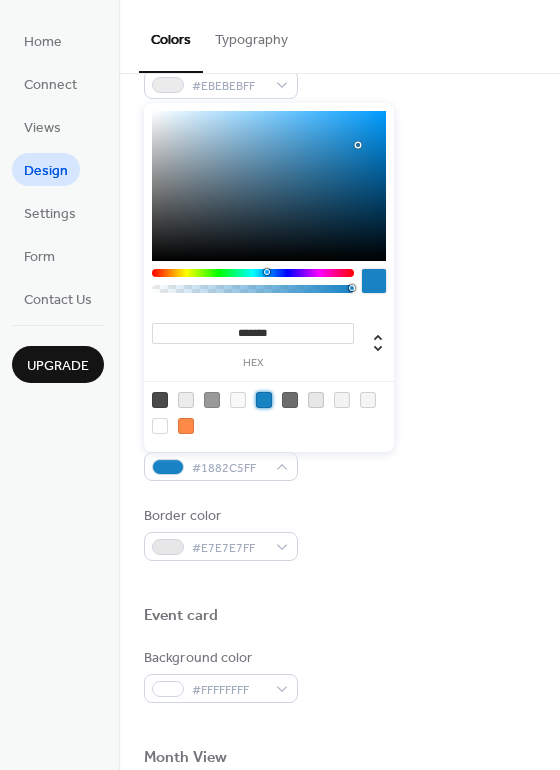 click on "Border color #E7E7E7FF" at bounding box center (339, 533) 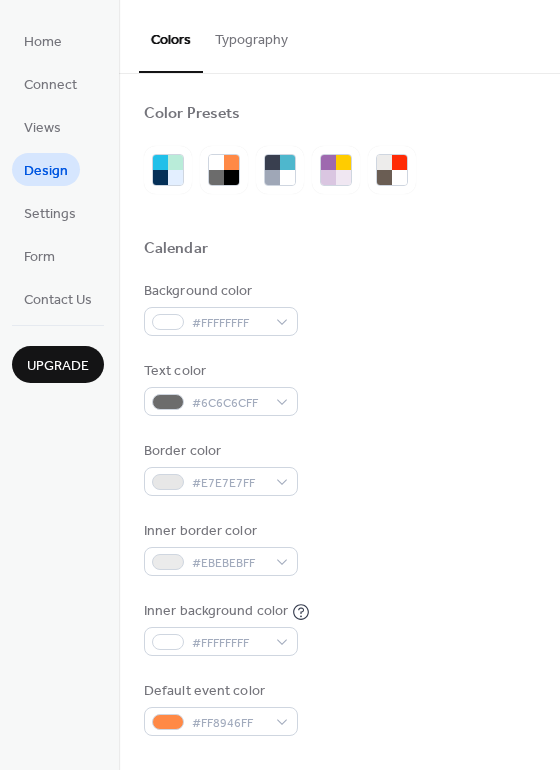 scroll, scrollTop: 0, scrollLeft: 0, axis: both 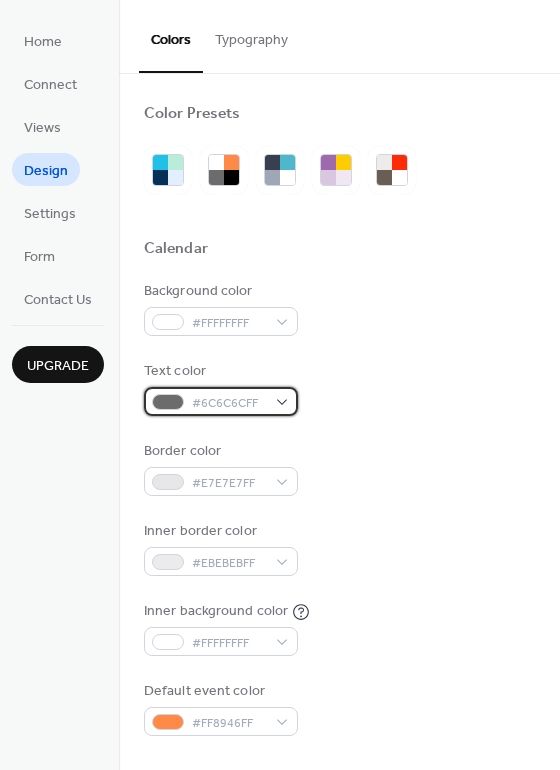 click on "#6C6C6CFF" at bounding box center (229, 403) 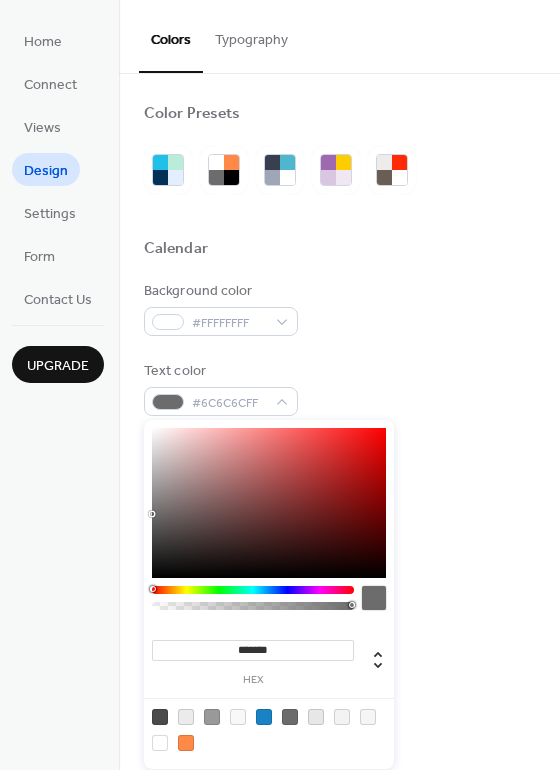 click at bounding box center [264, 717] 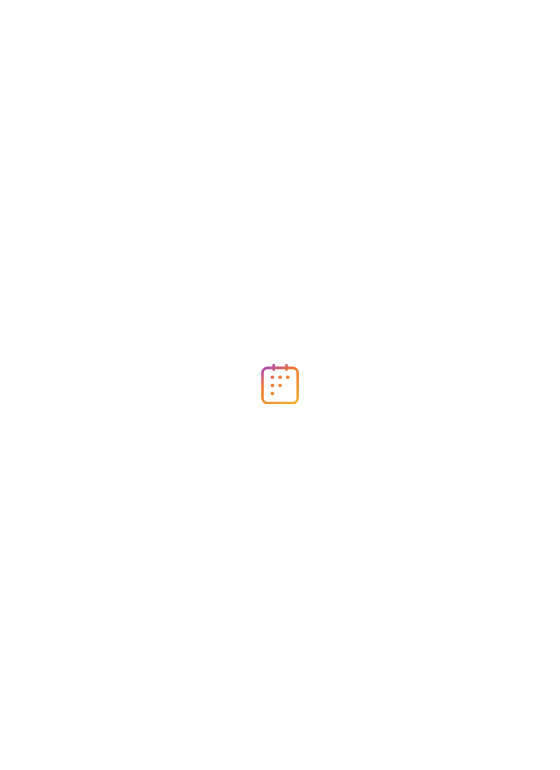 scroll, scrollTop: 0, scrollLeft: 0, axis: both 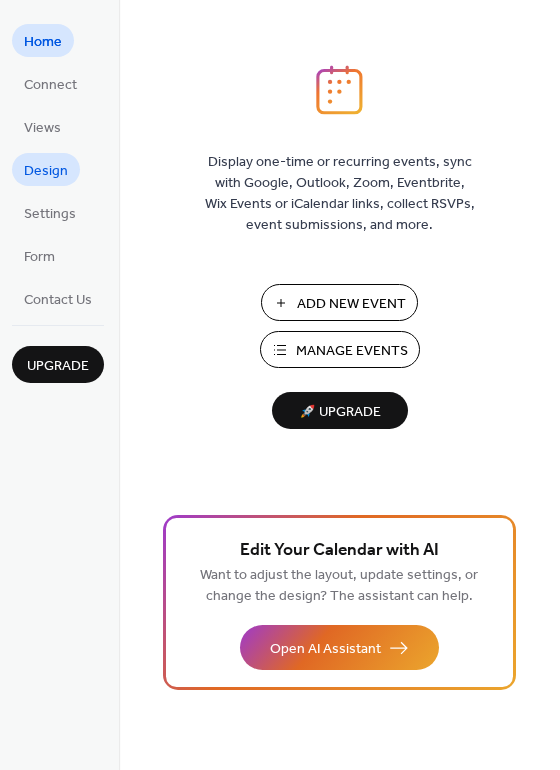click on "Design" at bounding box center [46, 171] 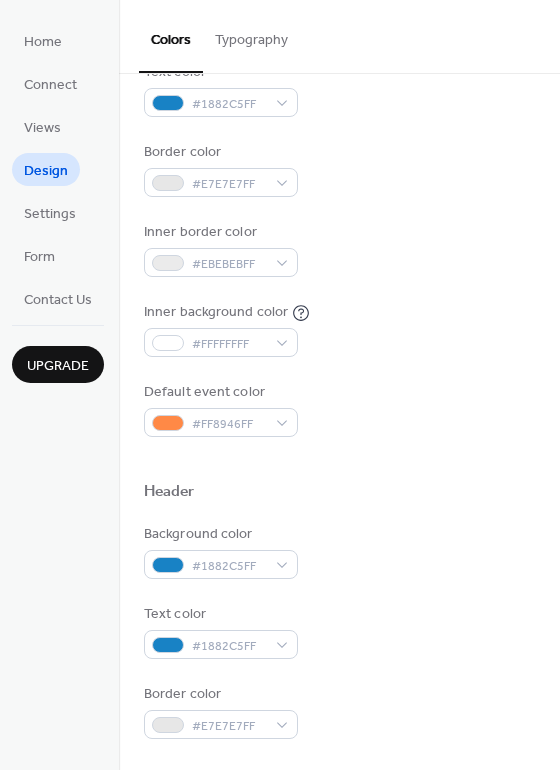 scroll, scrollTop: 318, scrollLeft: 0, axis: vertical 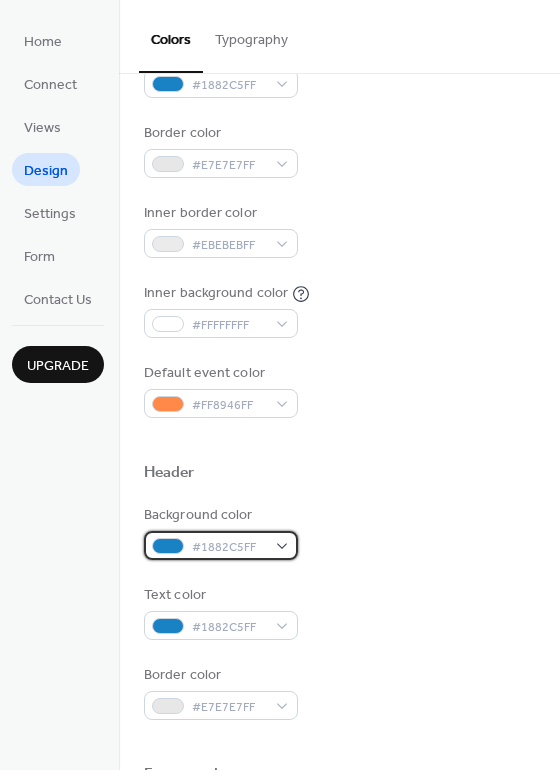 click on "#1882C5FF" at bounding box center [229, 547] 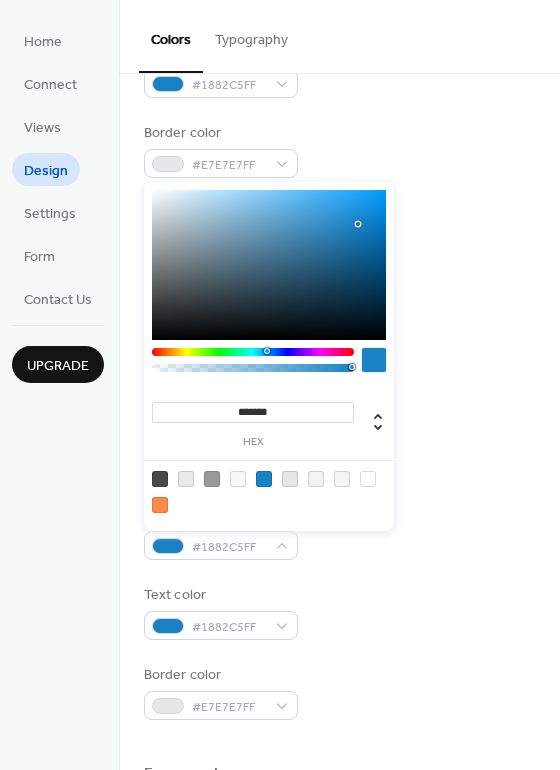 click at bounding box center [160, 479] 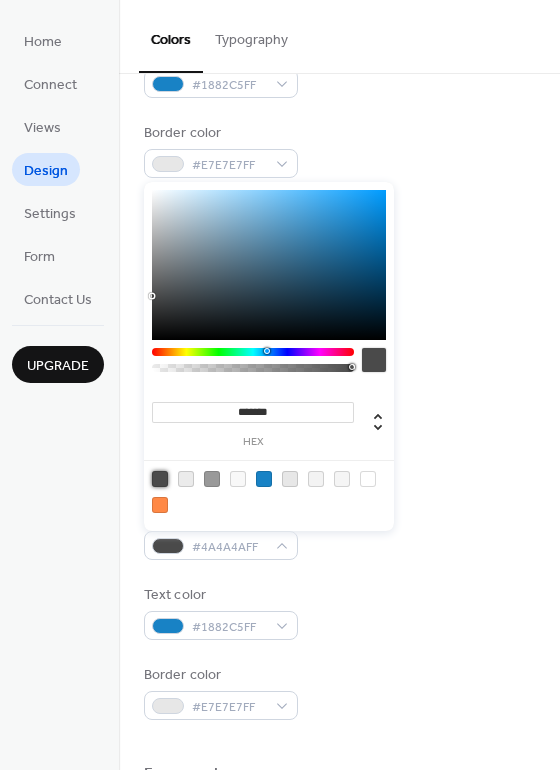 click at bounding box center [269, 351] 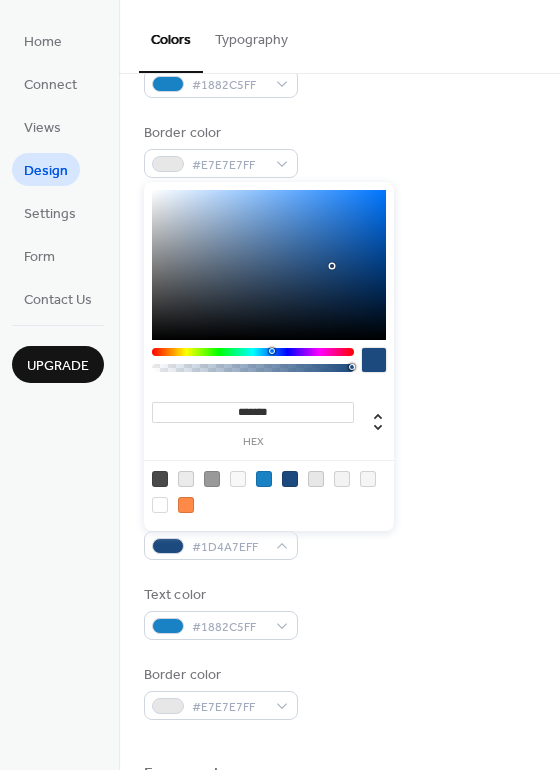 click at bounding box center [269, 265] 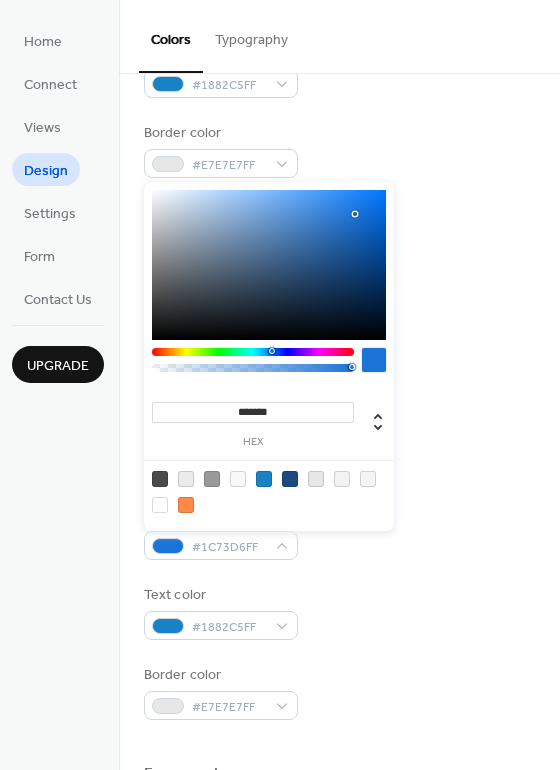 click at bounding box center (269, 265) 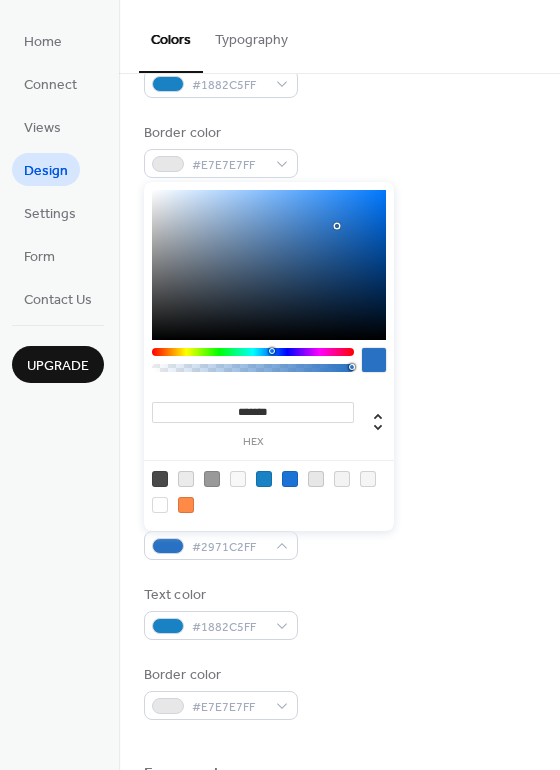 click at bounding box center (269, 265) 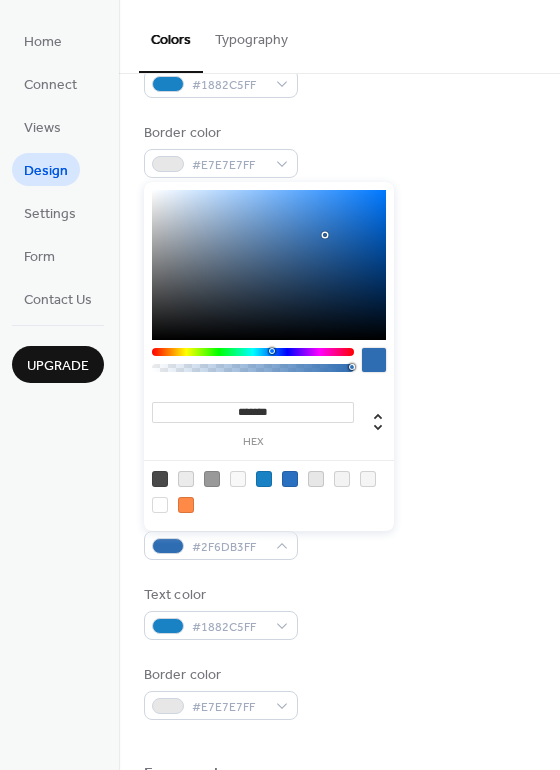 click at bounding box center (269, 265) 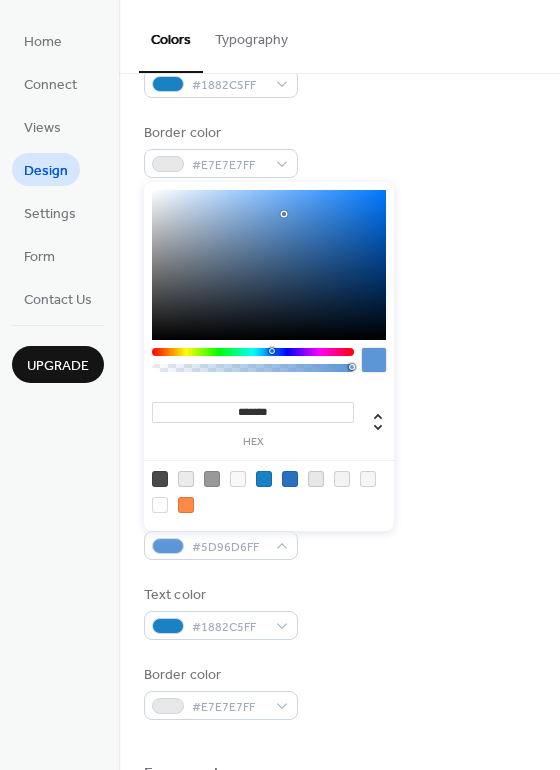 click at bounding box center (269, 265) 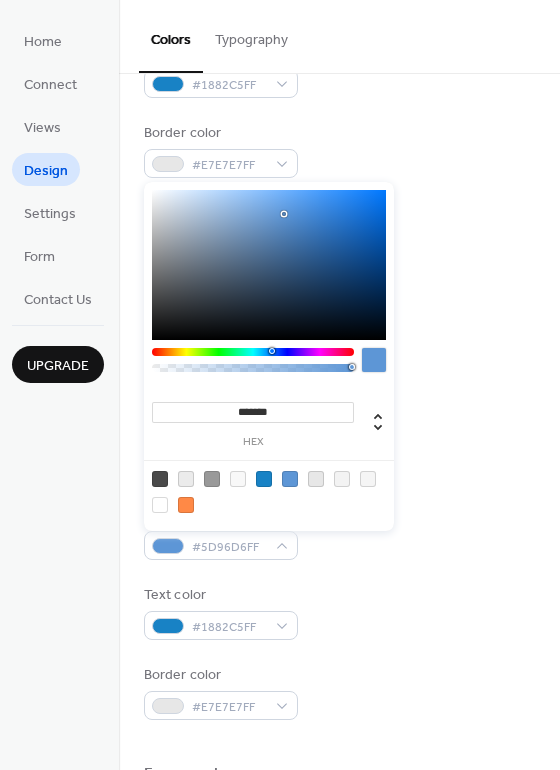 click at bounding box center [269, 265] 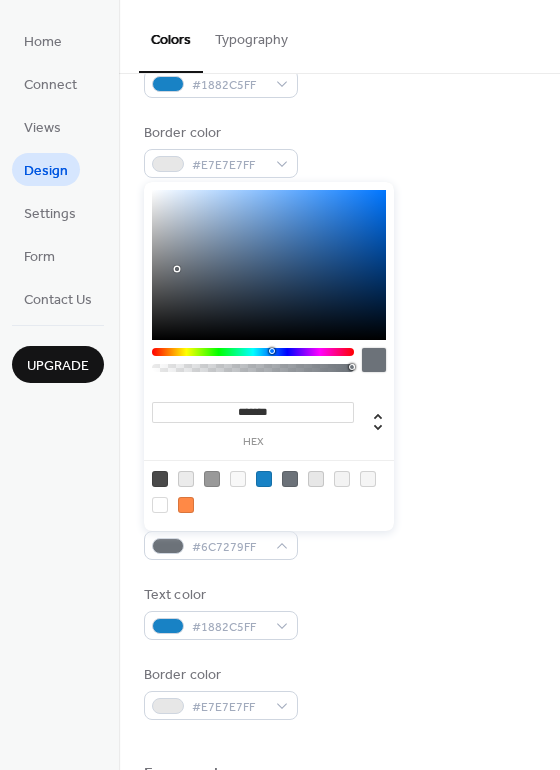 click at bounding box center [269, 265] 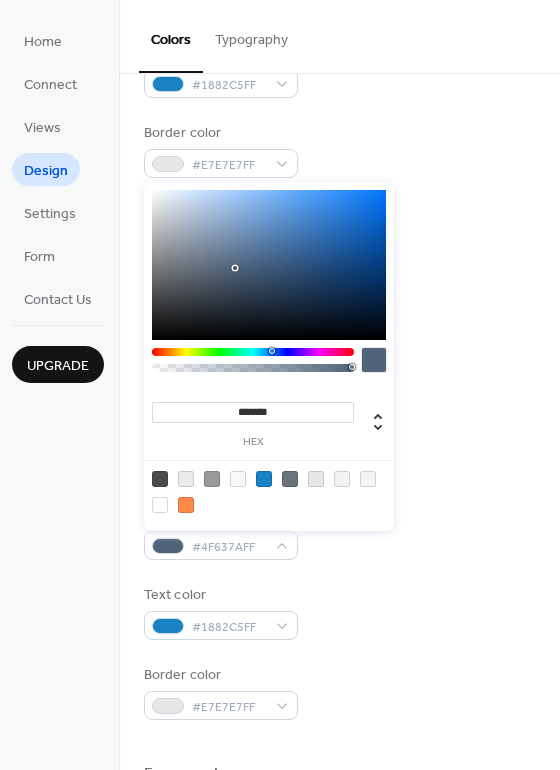 click at bounding box center (269, 265) 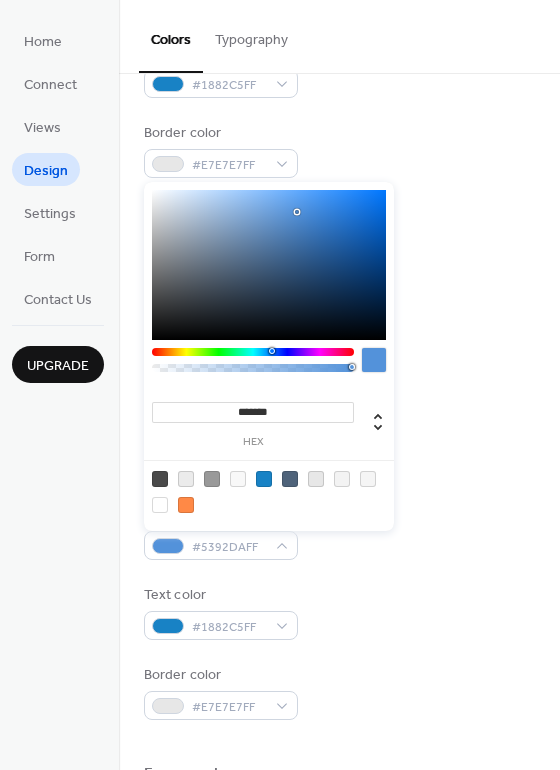 click at bounding box center (269, 265) 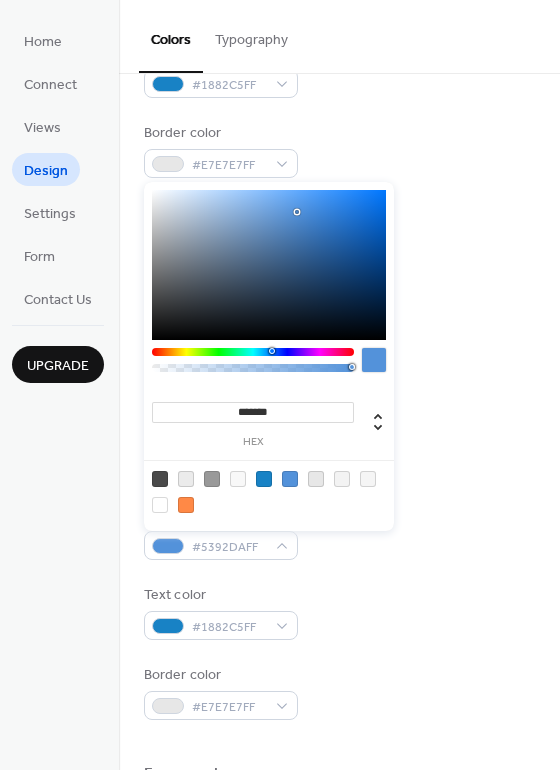 type on "*******" 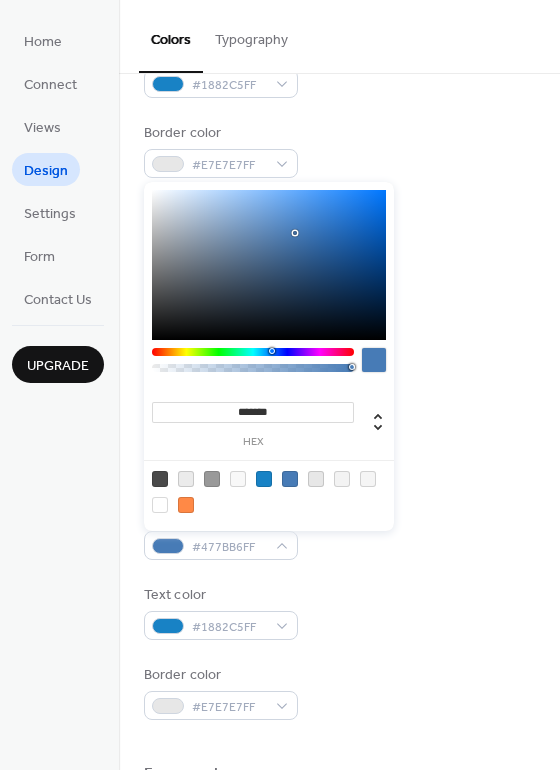 click on "Typography" at bounding box center [251, 35] 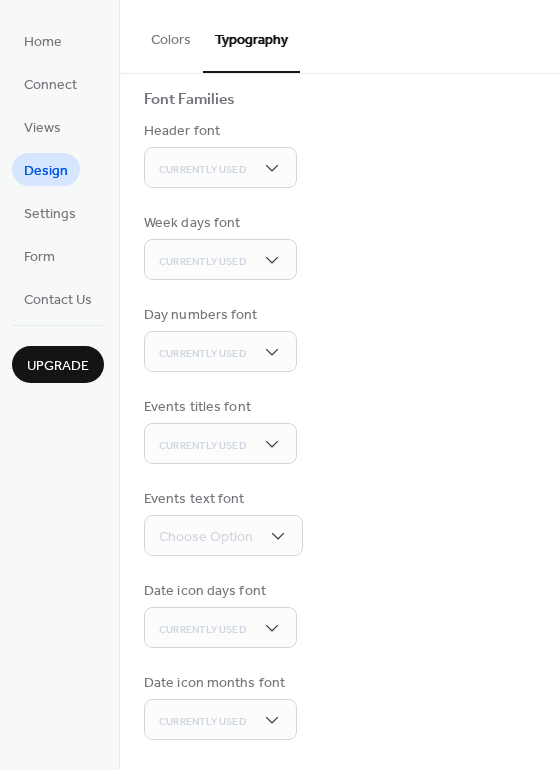 scroll, scrollTop: 138, scrollLeft: 0, axis: vertical 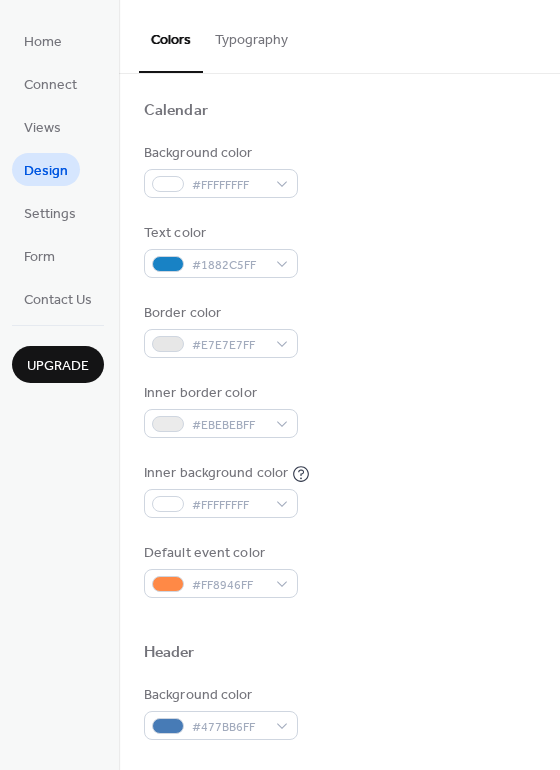 click on "Typography" at bounding box center [251, 35] 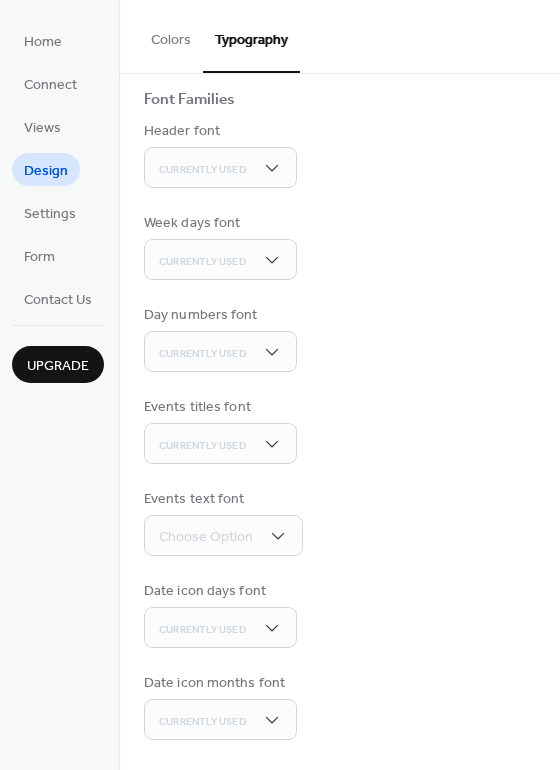 click on "Colors" at bounding box center (171, 35) 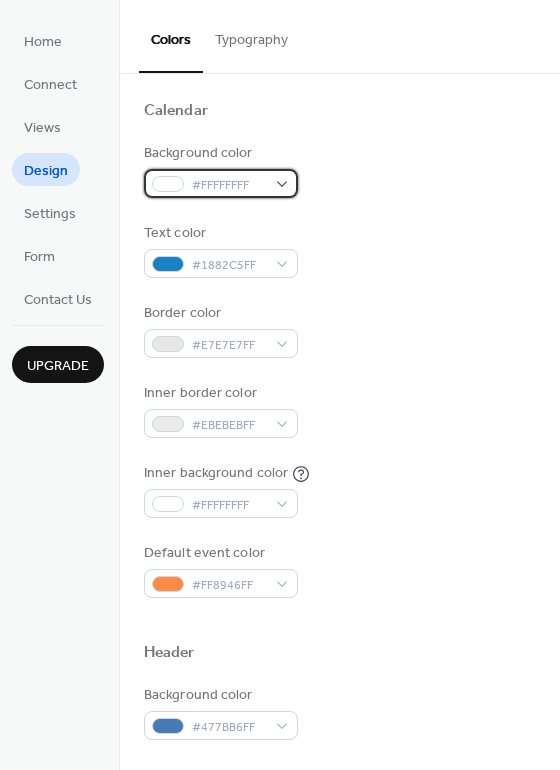 click on "#FFFFFFFF" at bounding box center (229, 185) 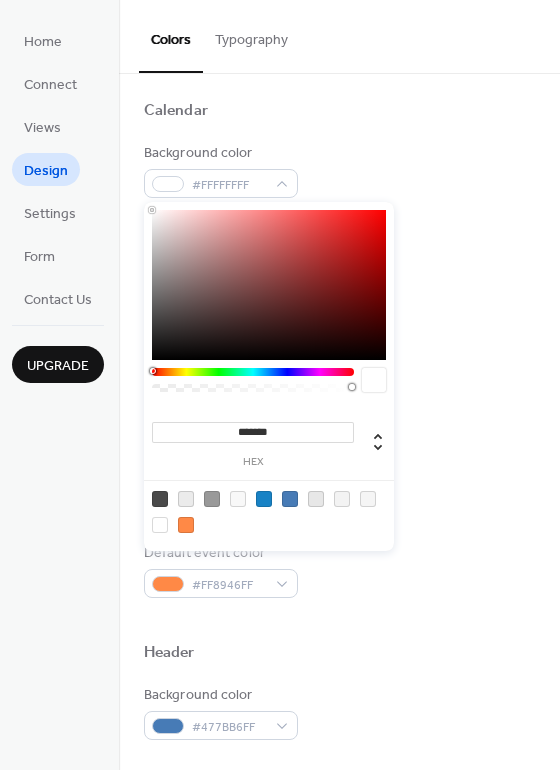 click at bounding box center (339, 135) 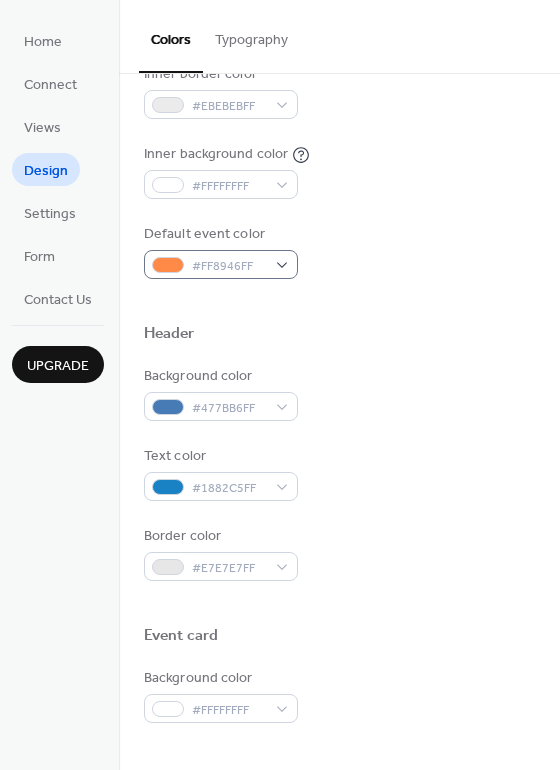 scroll, scrollTop: 482, scrollLeft: 0, axis: vertical 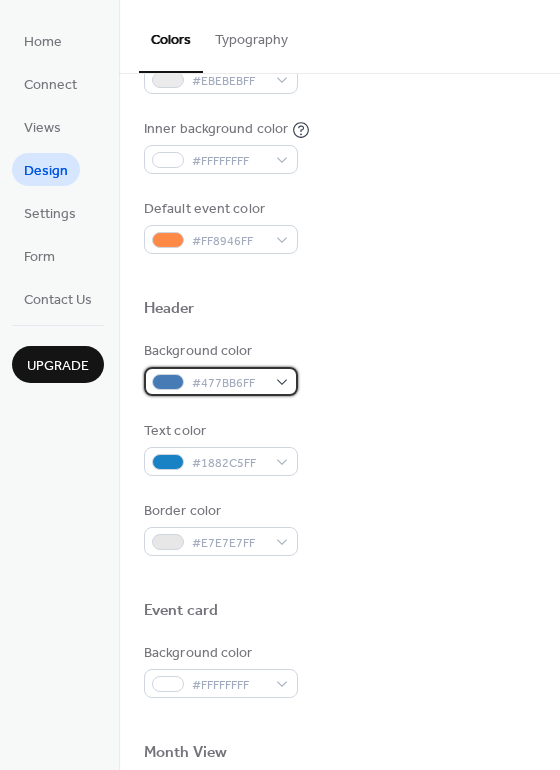 click on "#477BB6FF" at bounding box center [229, 383] 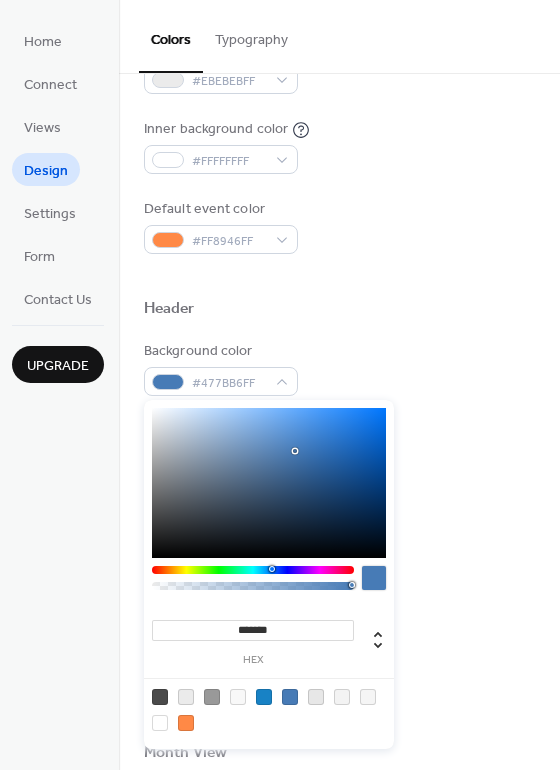 click at bounding box center (269, 709) 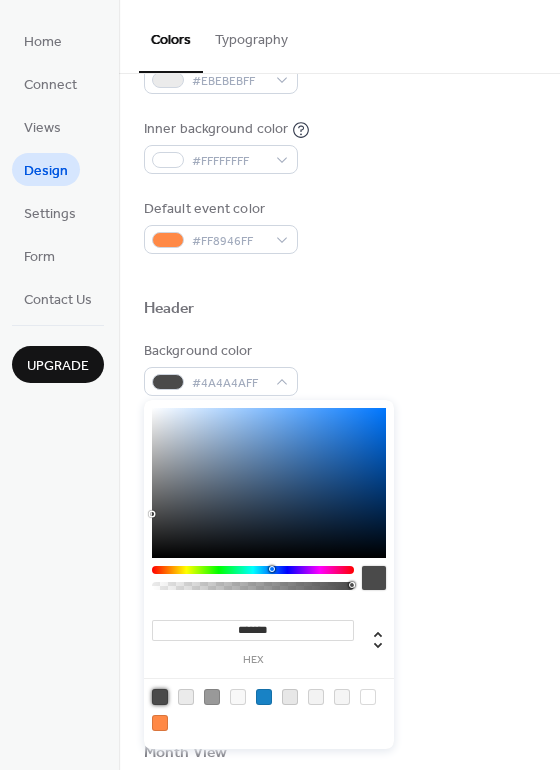 click at bounding box center [269, 709] 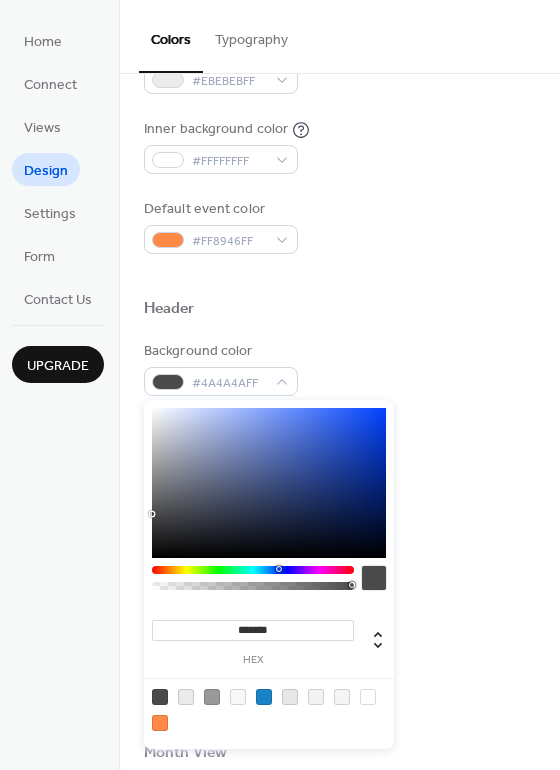 click at bounding box center [253, 570] 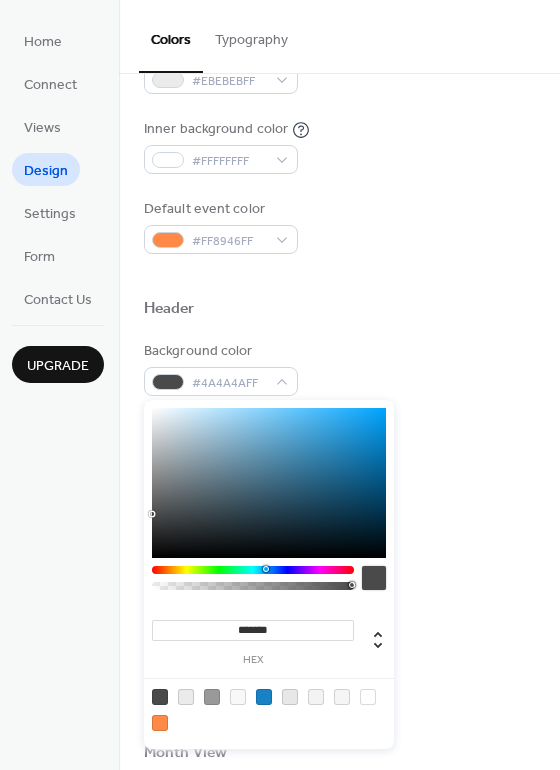 click at bounding box center [253, 570] 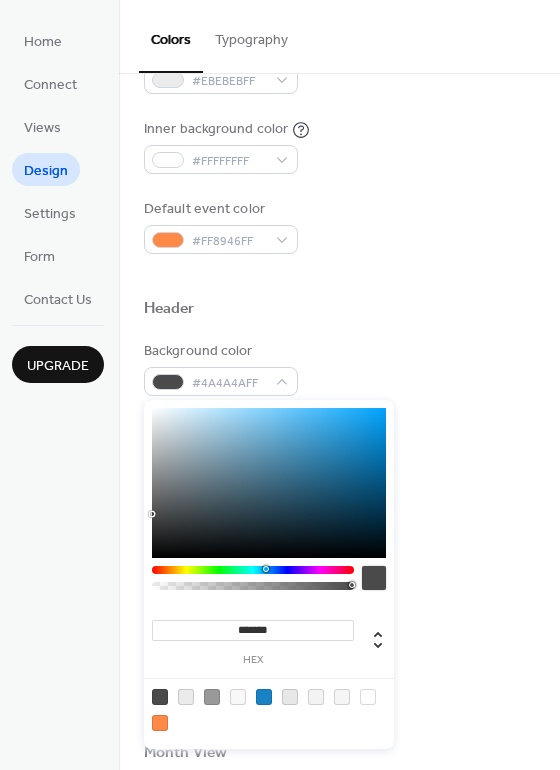 click at bounding box center [269, 483] 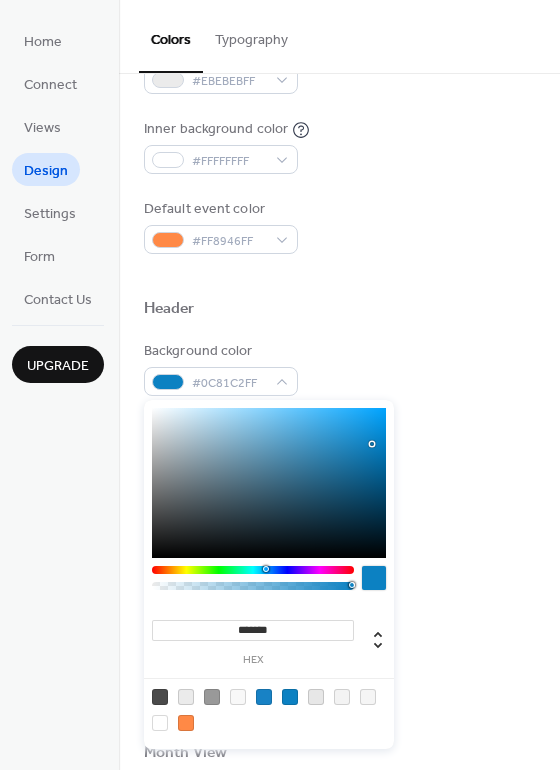 type on "*******" 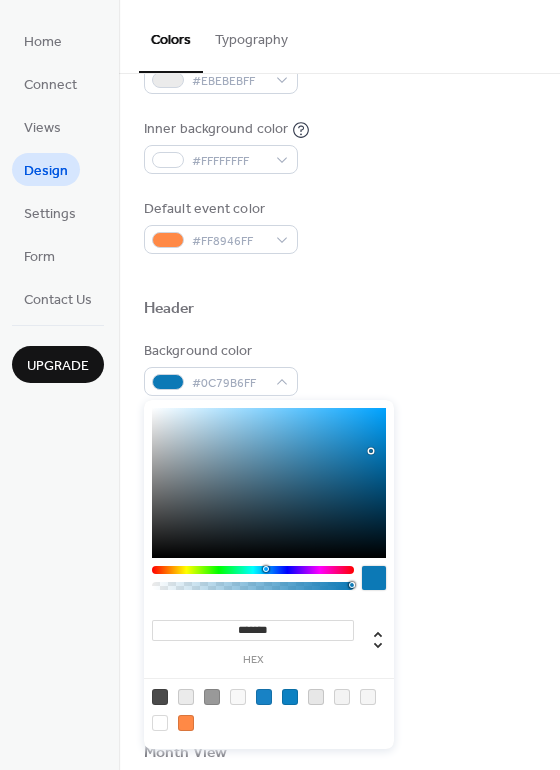 click at bounding box center [269, 483] 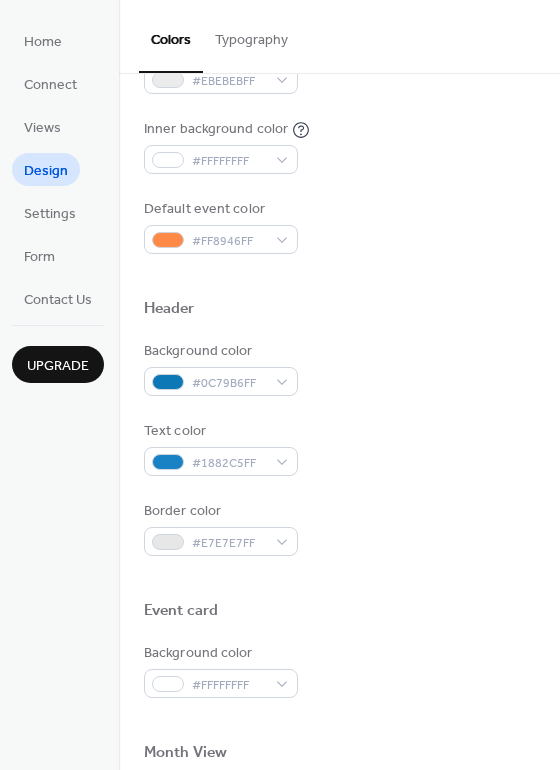 click at bounding box center [339, 276] 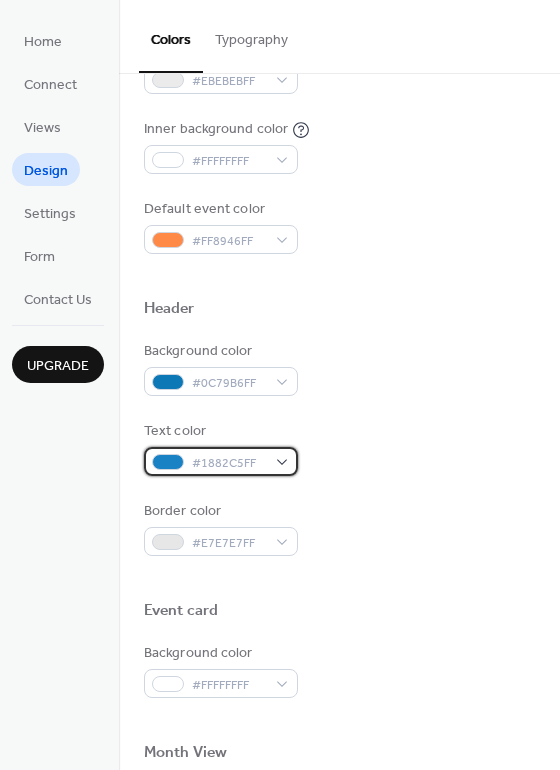click on "#1882C5FF" at bounding box center [221, 461] 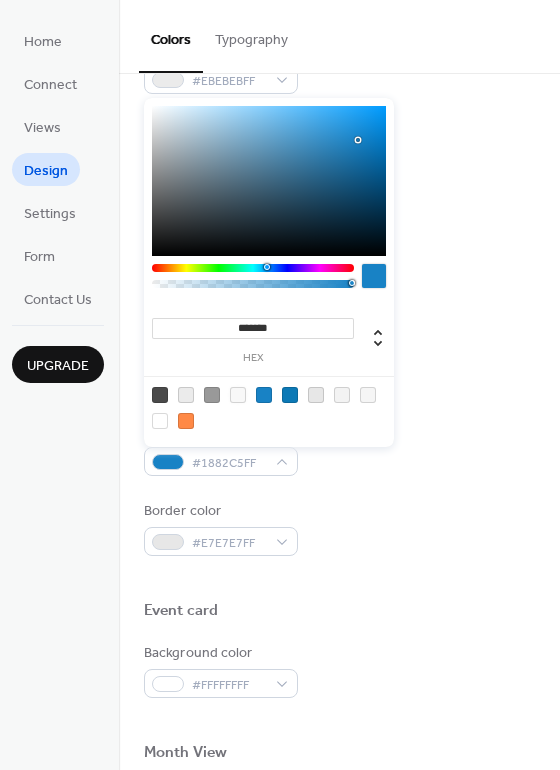 click at bounding box center (238, 395) 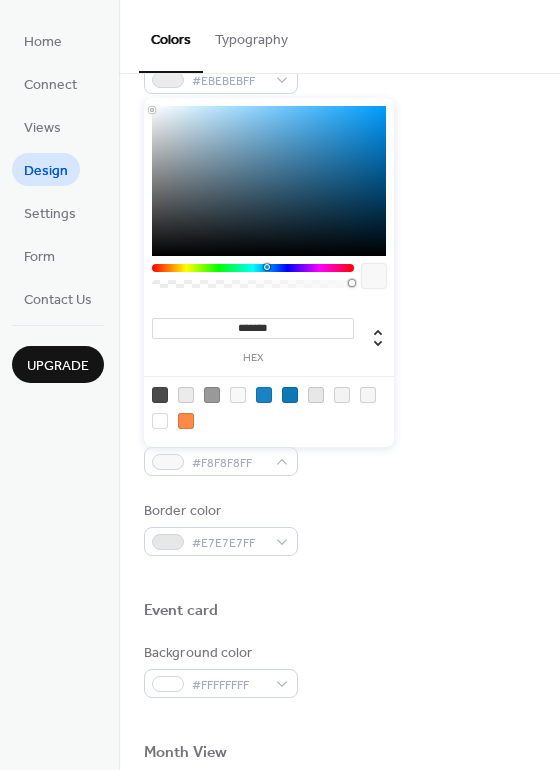 click at bounding box center [253, 268] 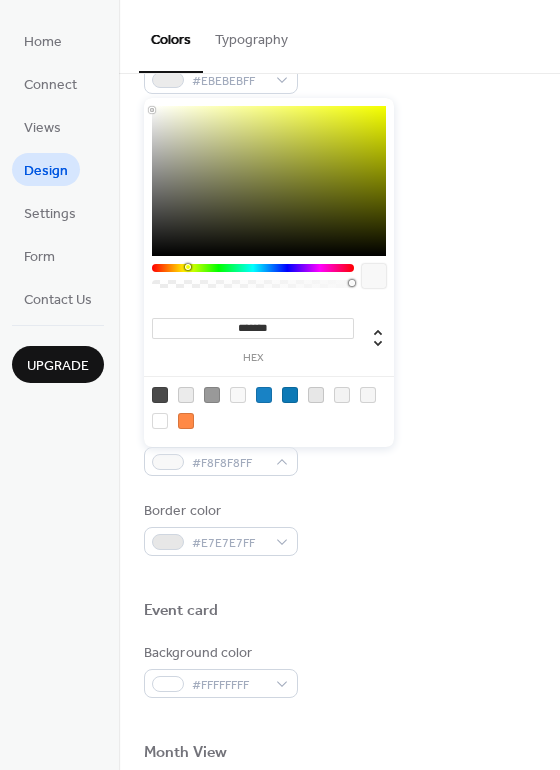 click at bounding box center [253, 268] 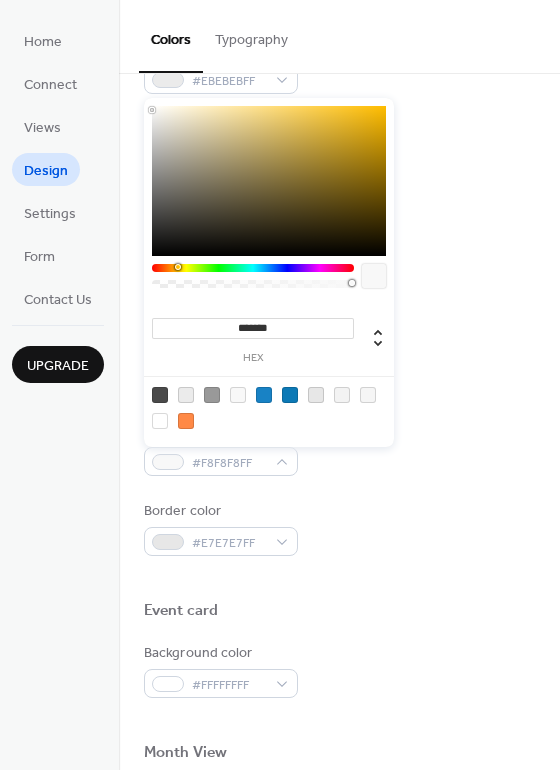 click at bounding box center (253, 268) 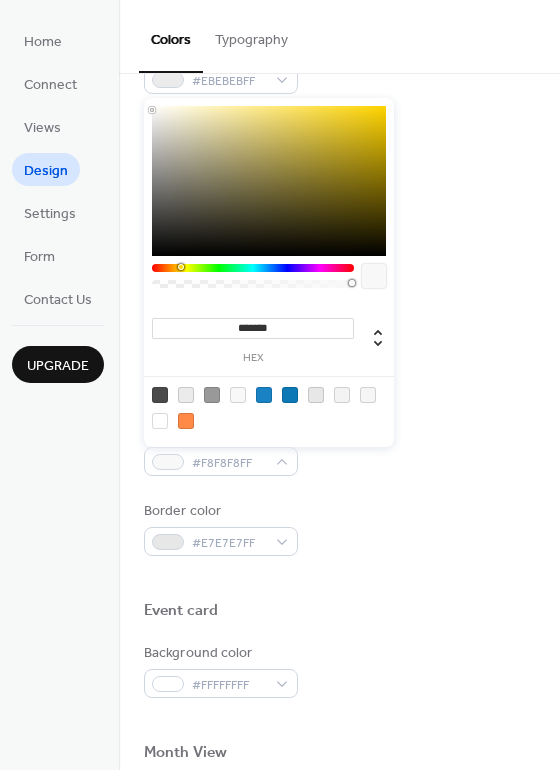 type on "*******" 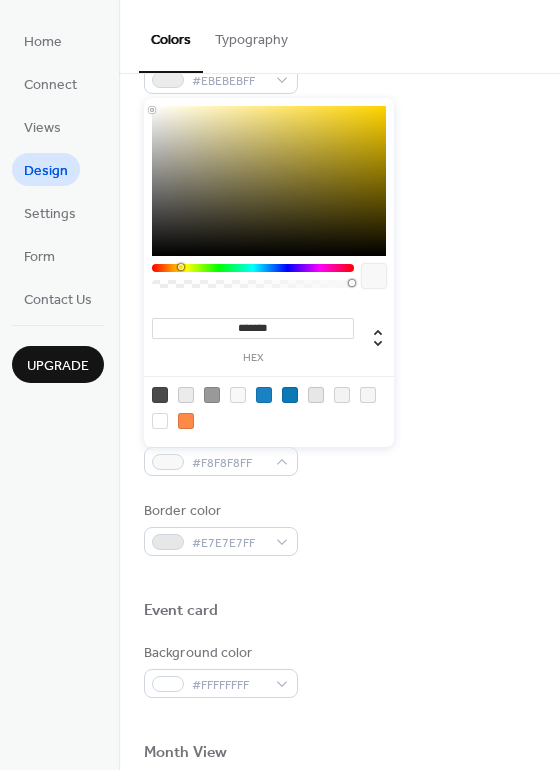 click at bounding box center [269, 181] 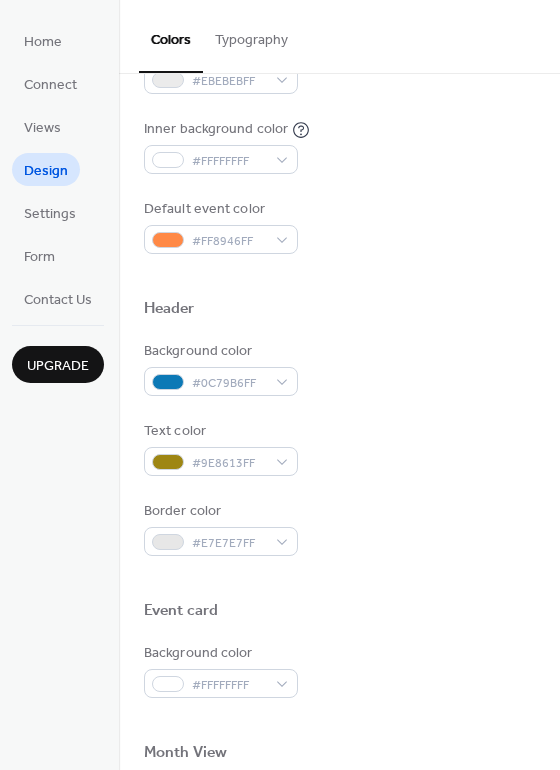 click on "Border color #E7E7E7FF" at bounding box center (339, 528) 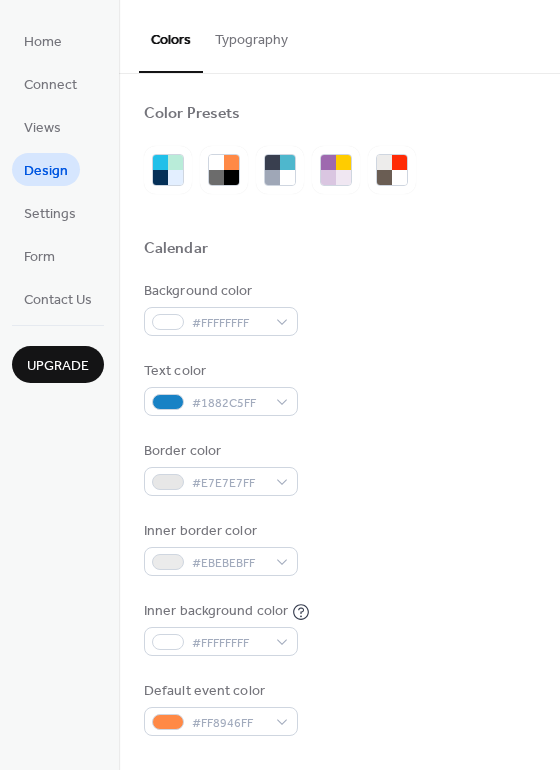 scroll, scrollTop: 57, scrollLeft: 0, axis: vertical 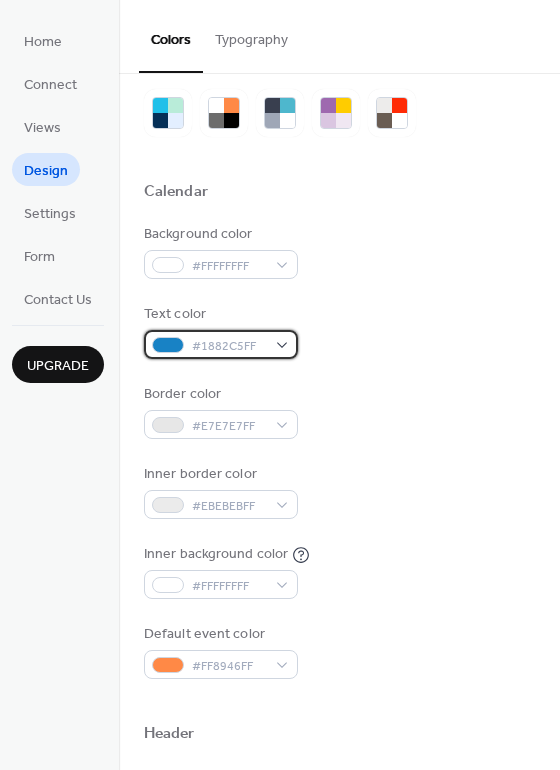 click on "#1882C5FF" at bounding box center (221, 344) 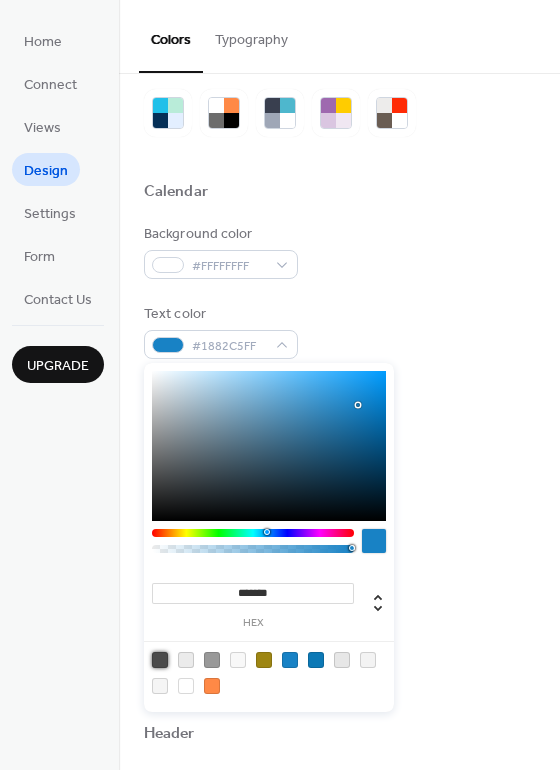 click at bounding box center (160, 660) 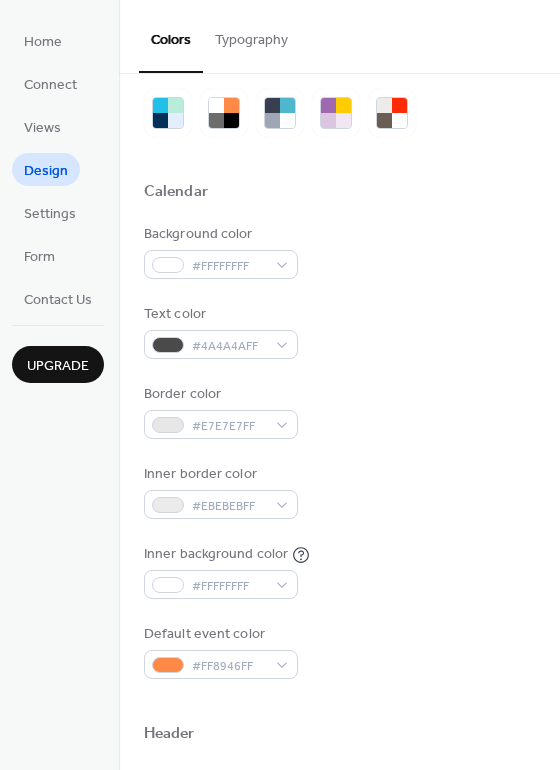 click on "Inner background color #FFFFFFFF" at bounding box center (339, 571) 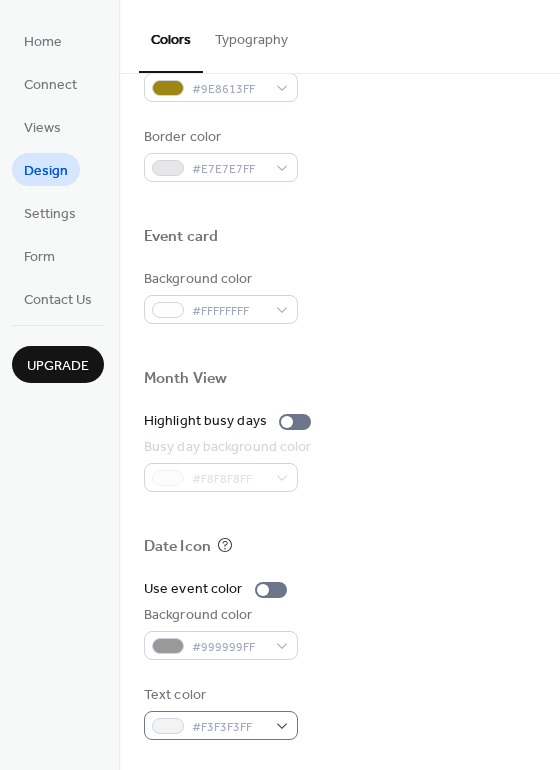 scroll, scrollTop: 856, scrollLeft: 0, axis: vertical 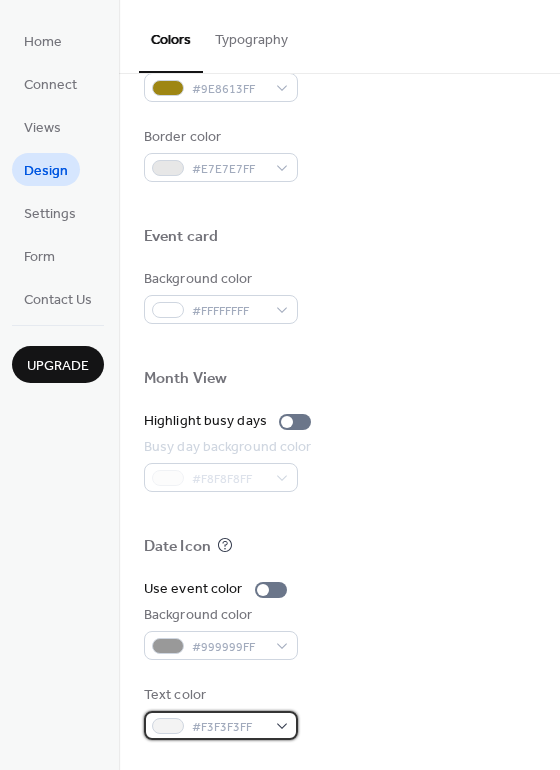 click on "#F3F3F3FF" at bounding box center (229, 727) 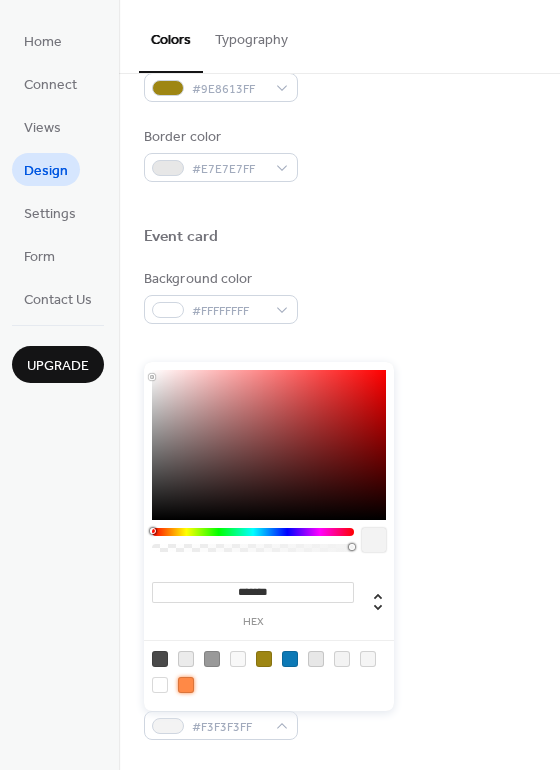 click at bounding box center (186, 685) 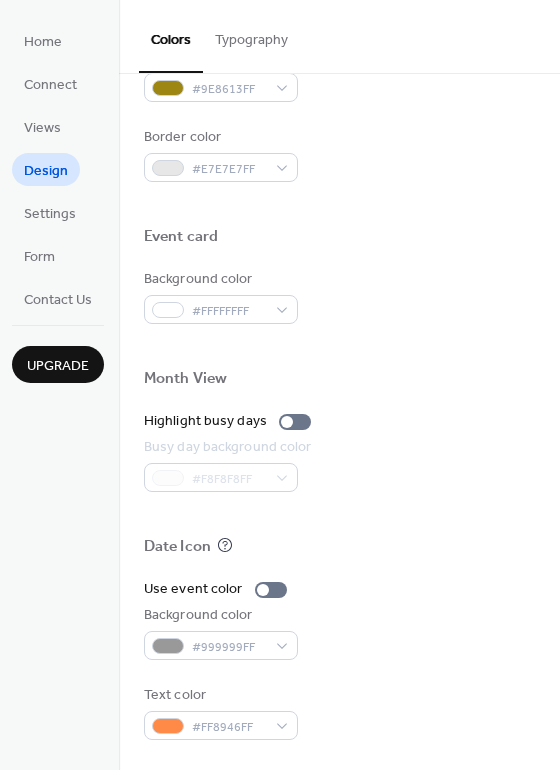 scroll, scrollTop: 856, scrollLeft: 0, axis: vertical 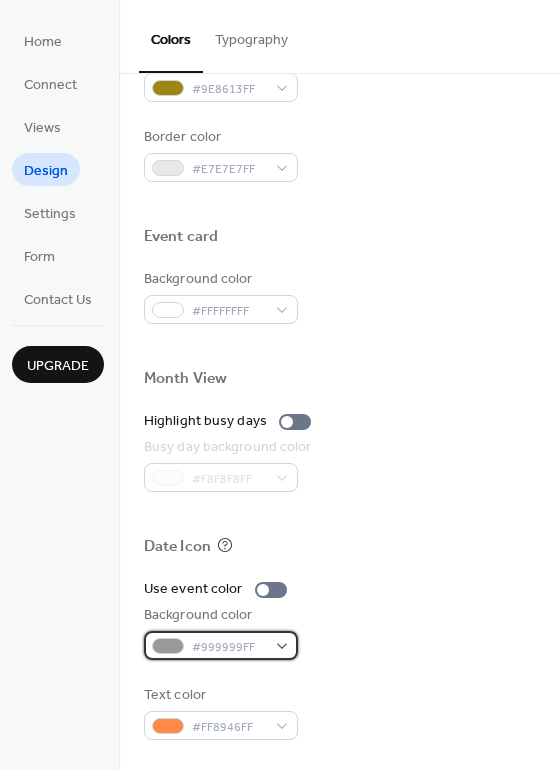 click on "#999999FF" at bounding box center (229, 647) 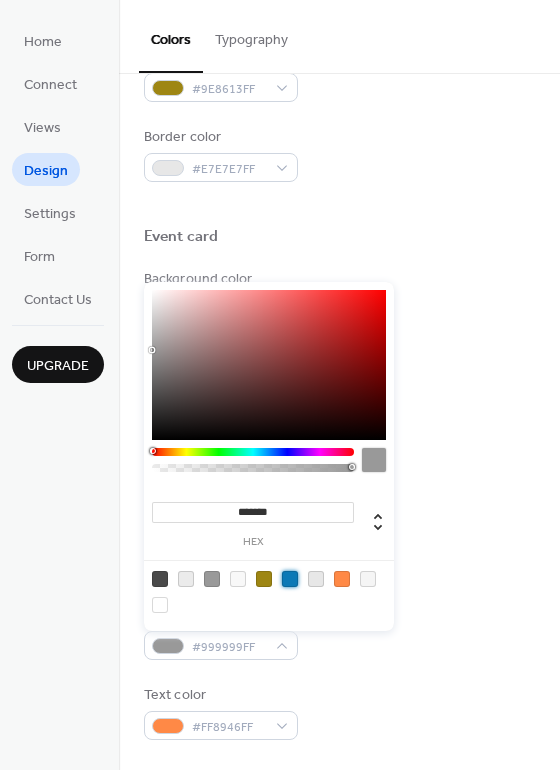 click at bounding box center (290, 579) 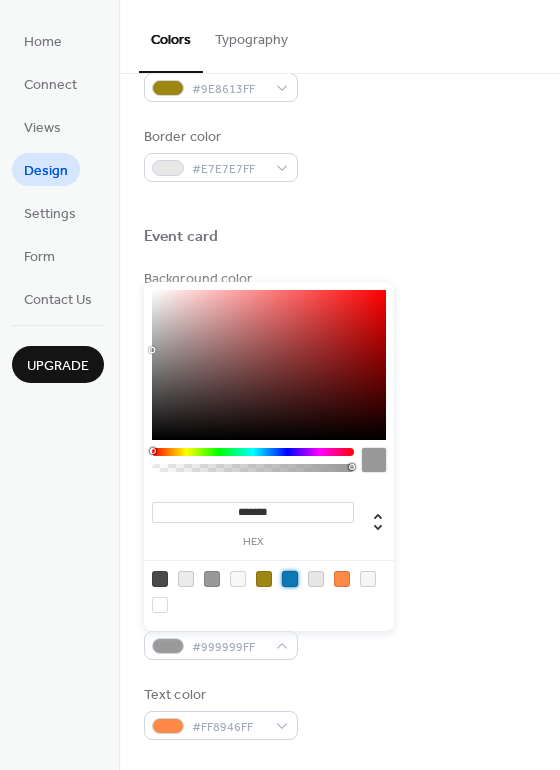 type on "*******" 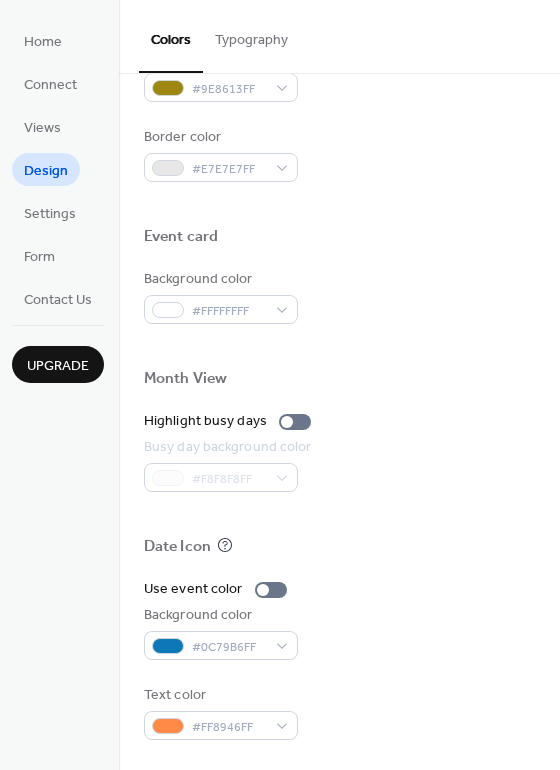 click on "Home Connect Views Design Settings Form Contact Us Upgrade" at bounding box center (59, 385) 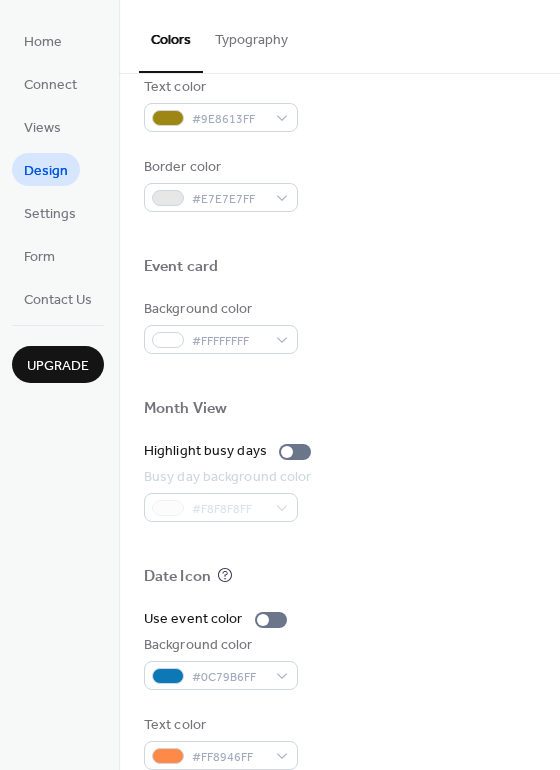 scroll, scrollTop: 855, scrollLeft: 0, axis: vertical 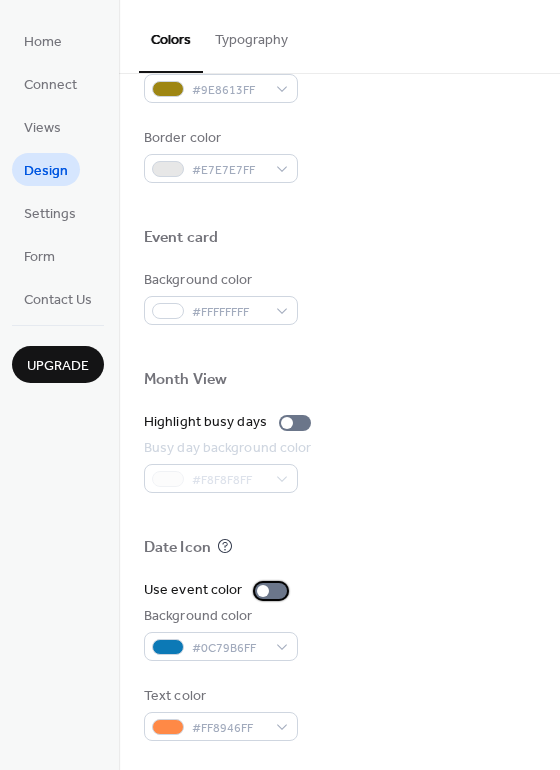 click at bounding box center [271, 591] 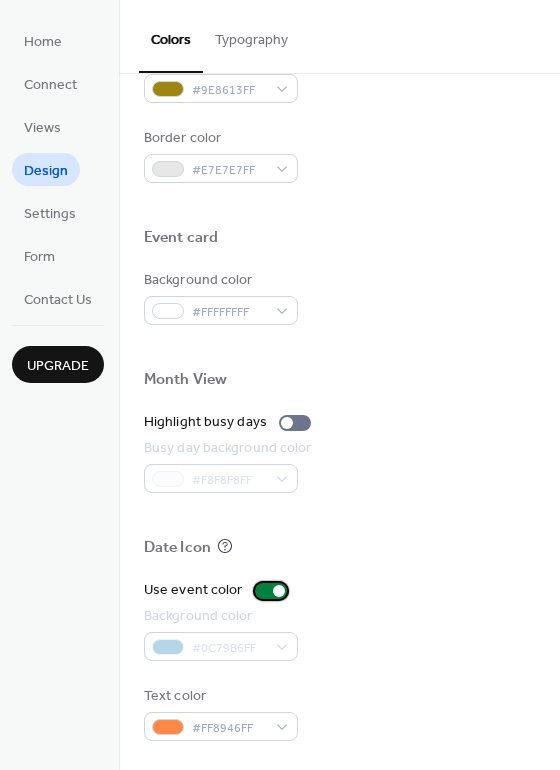 click at bounding box center [279, 591] 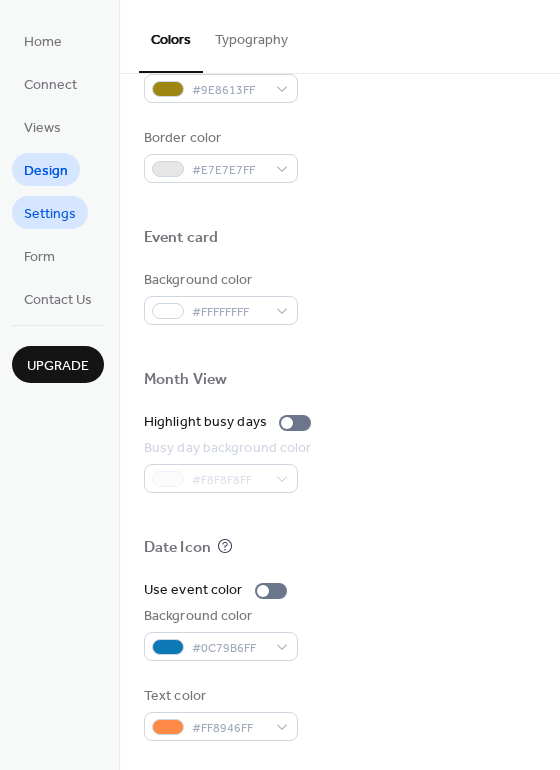 click on "Settings" at bounding box center [50, 214] 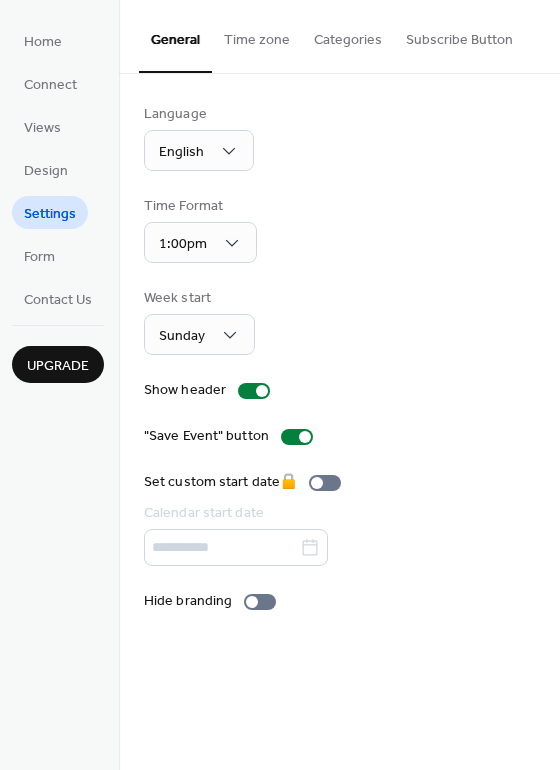 click on "Home Connect Views Design Settings Form Contact Us" at bounding box center (58, 169) 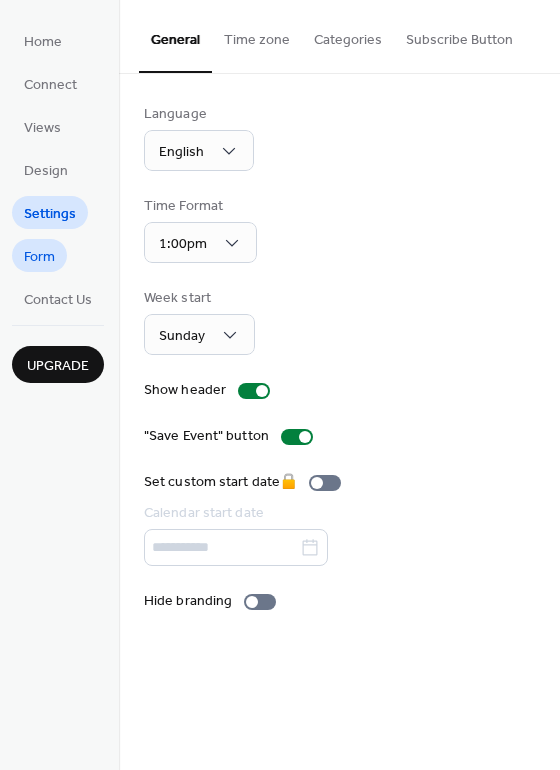 click on "Form" at bounding box center [39, 257] 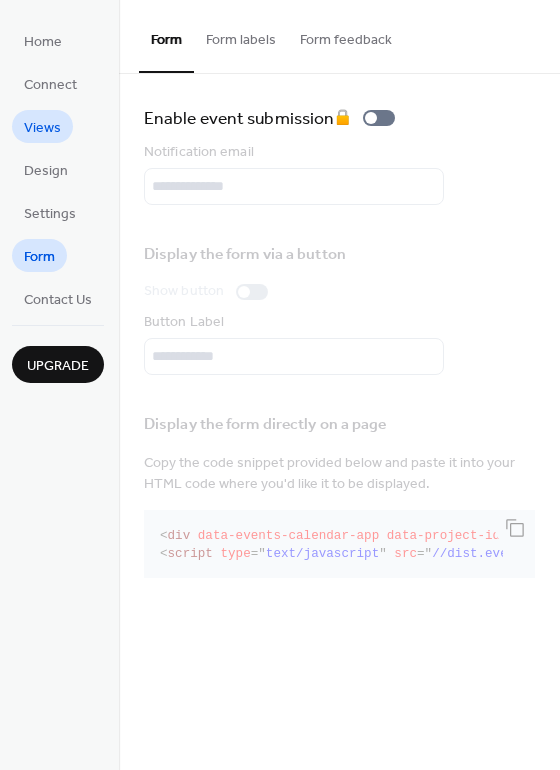 click on "Views" at bounding box center [42, 128] 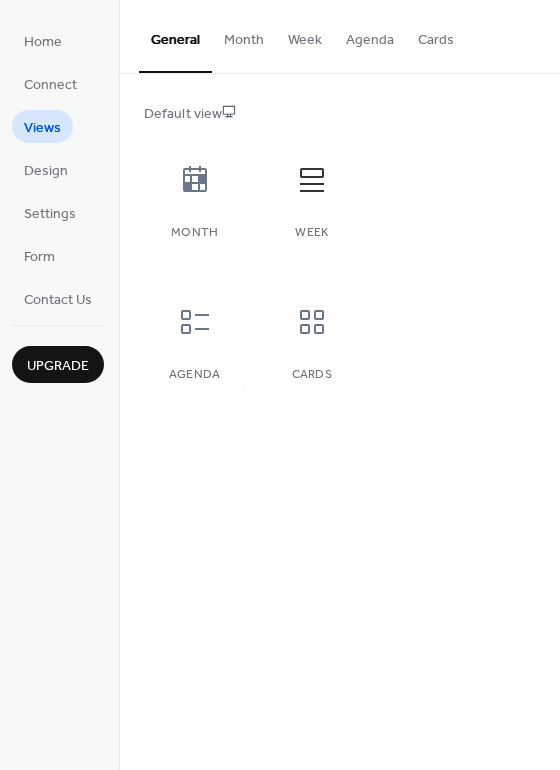 click on "Home Connect Views Design Settings Form Contact Us" at bounding box center [58, 169] 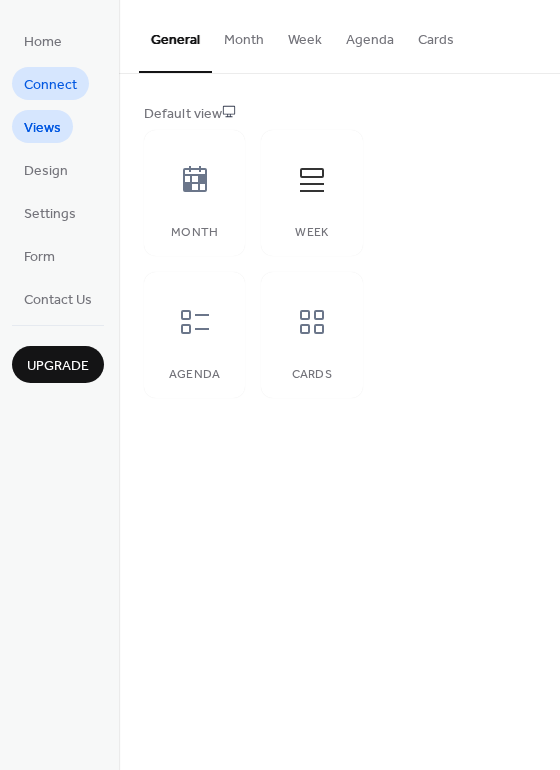 click on "Connect" at bounding box center [50, 85] 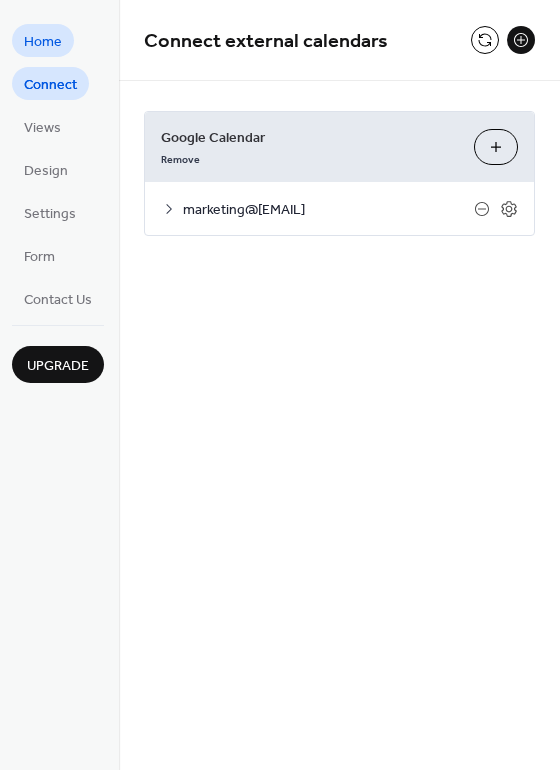 click on "Home" at bounding box center [43, 40] 